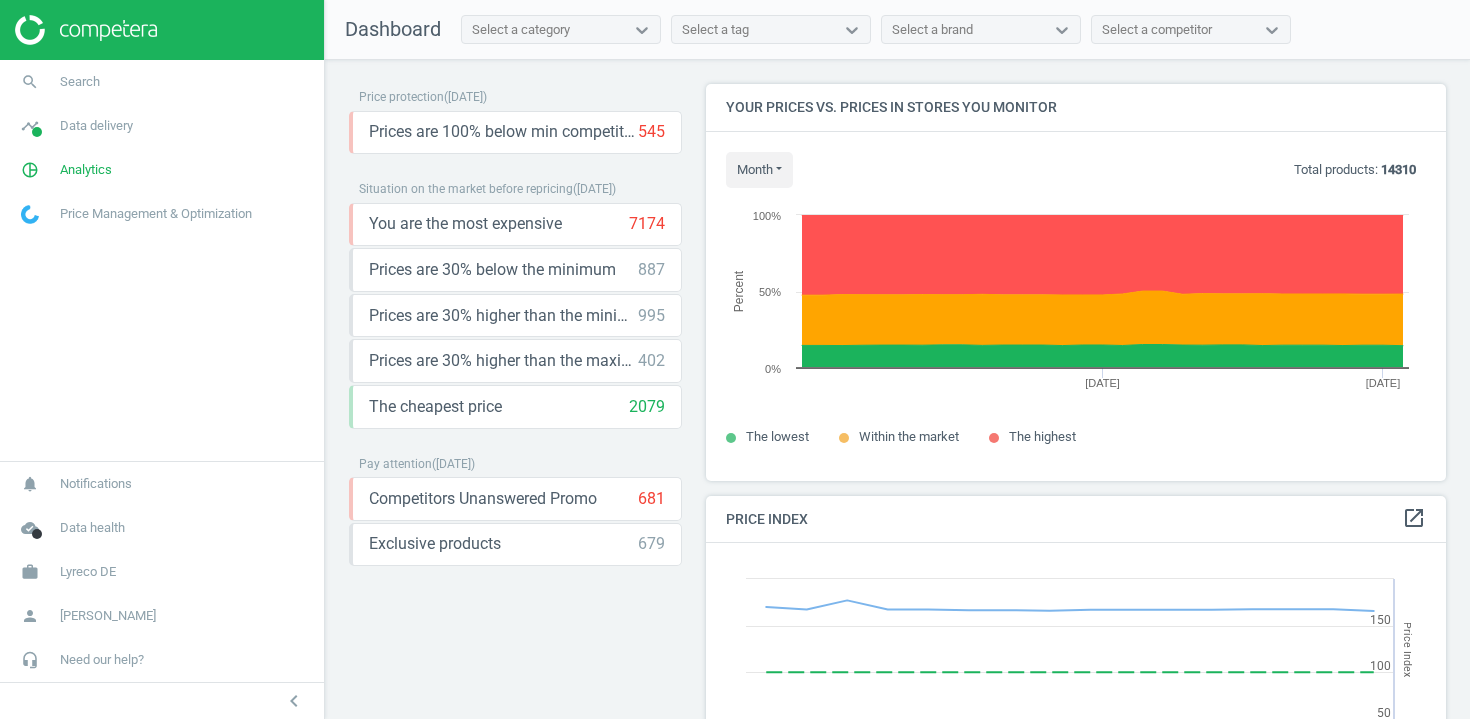 scroll, scrollTop: 0, scrollLeft: 0, axis: both 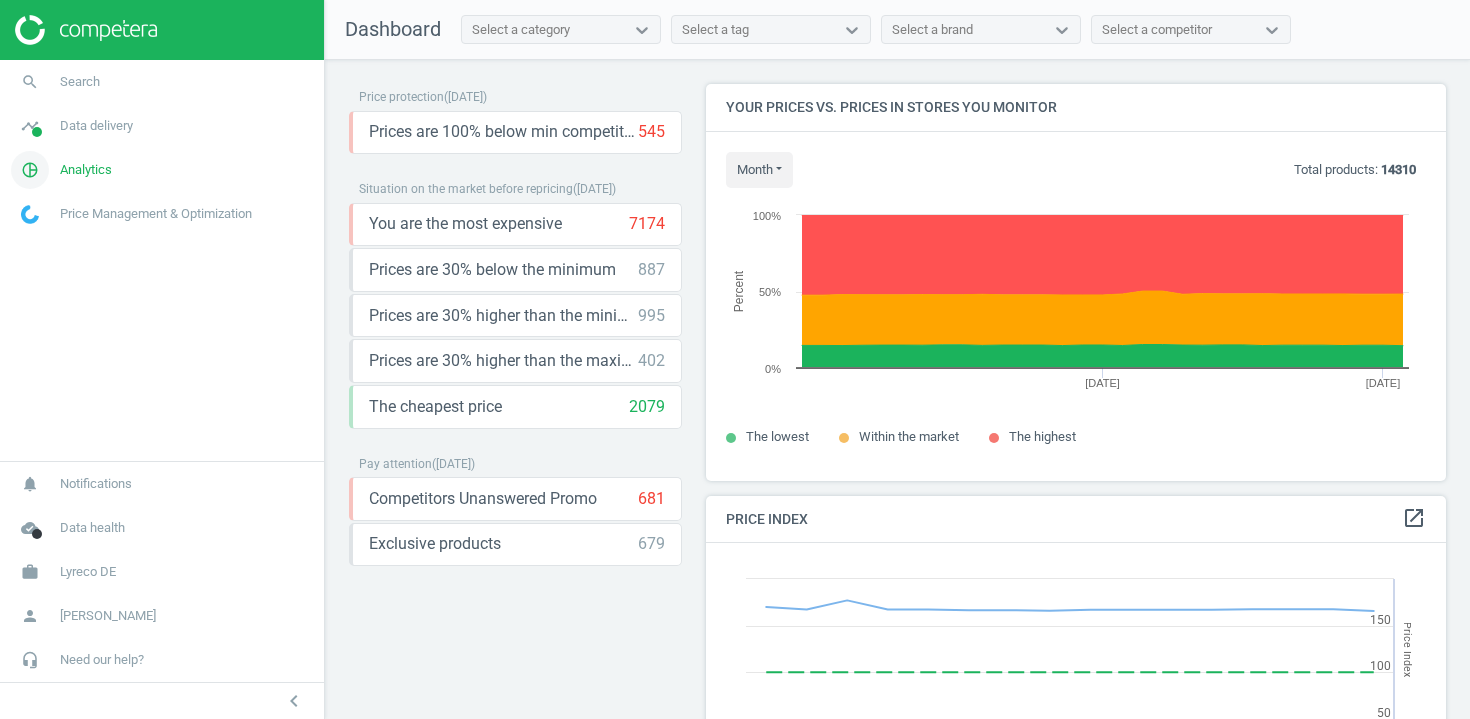 click on "Analytics" at bounding box center (86, 170) 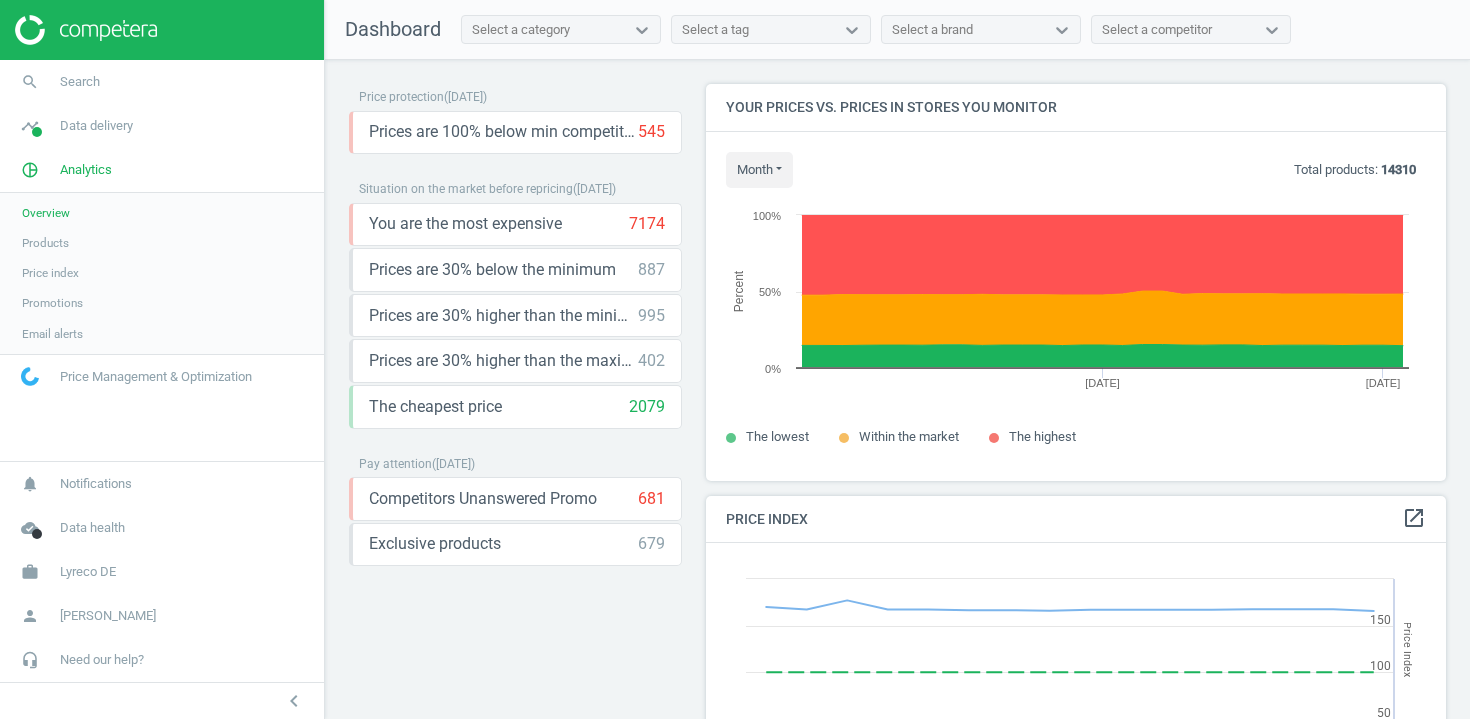 click on "Products" at bounding box center (45, 243) 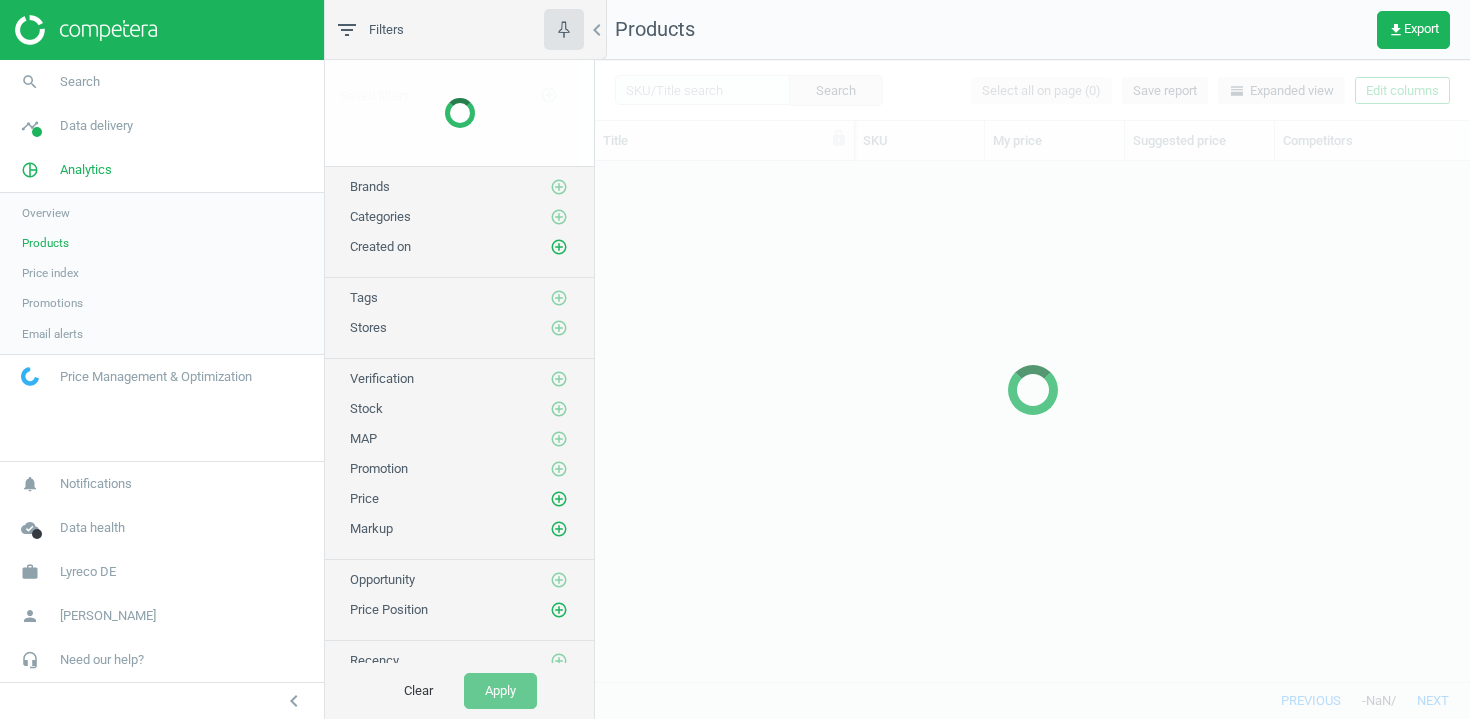 scroll, scrollTop: 1, scrollLeft: 1, axis: both 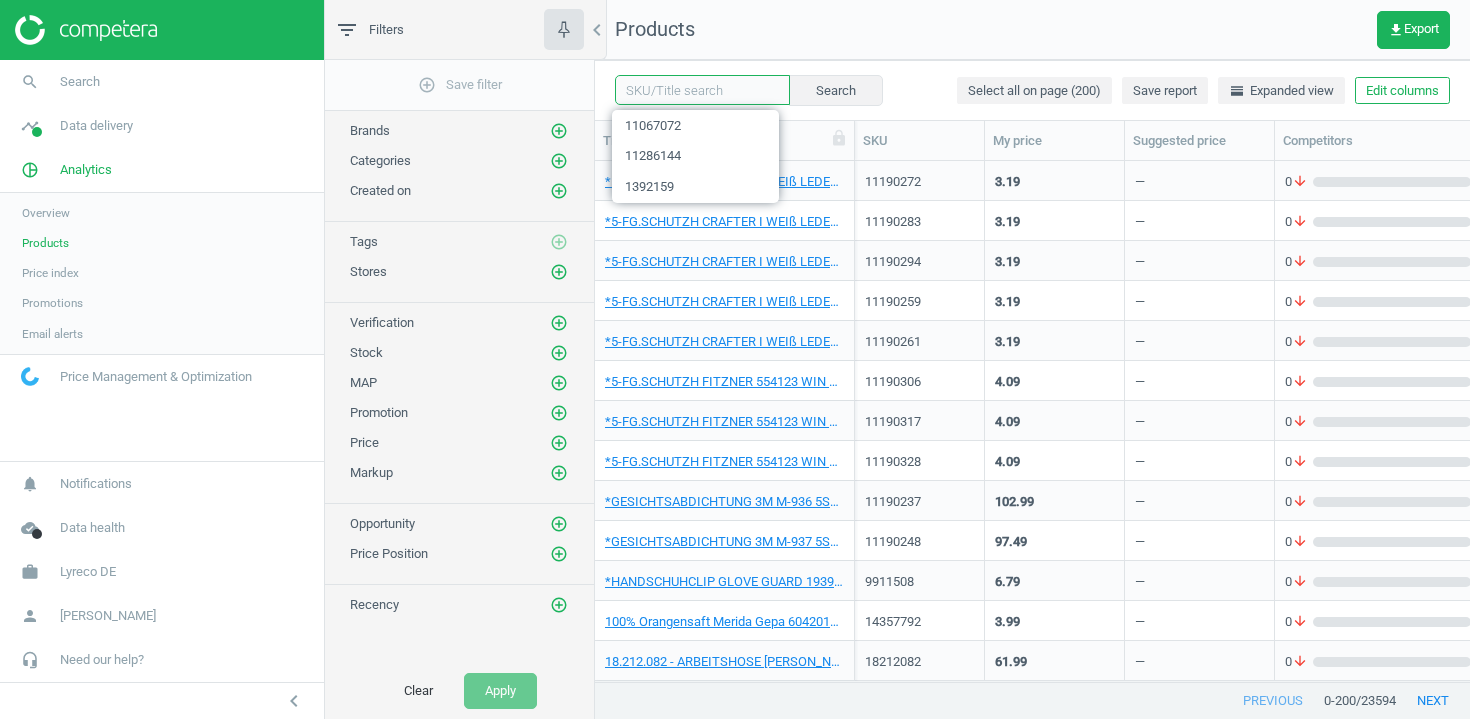 click at bounding box center [702, 90] 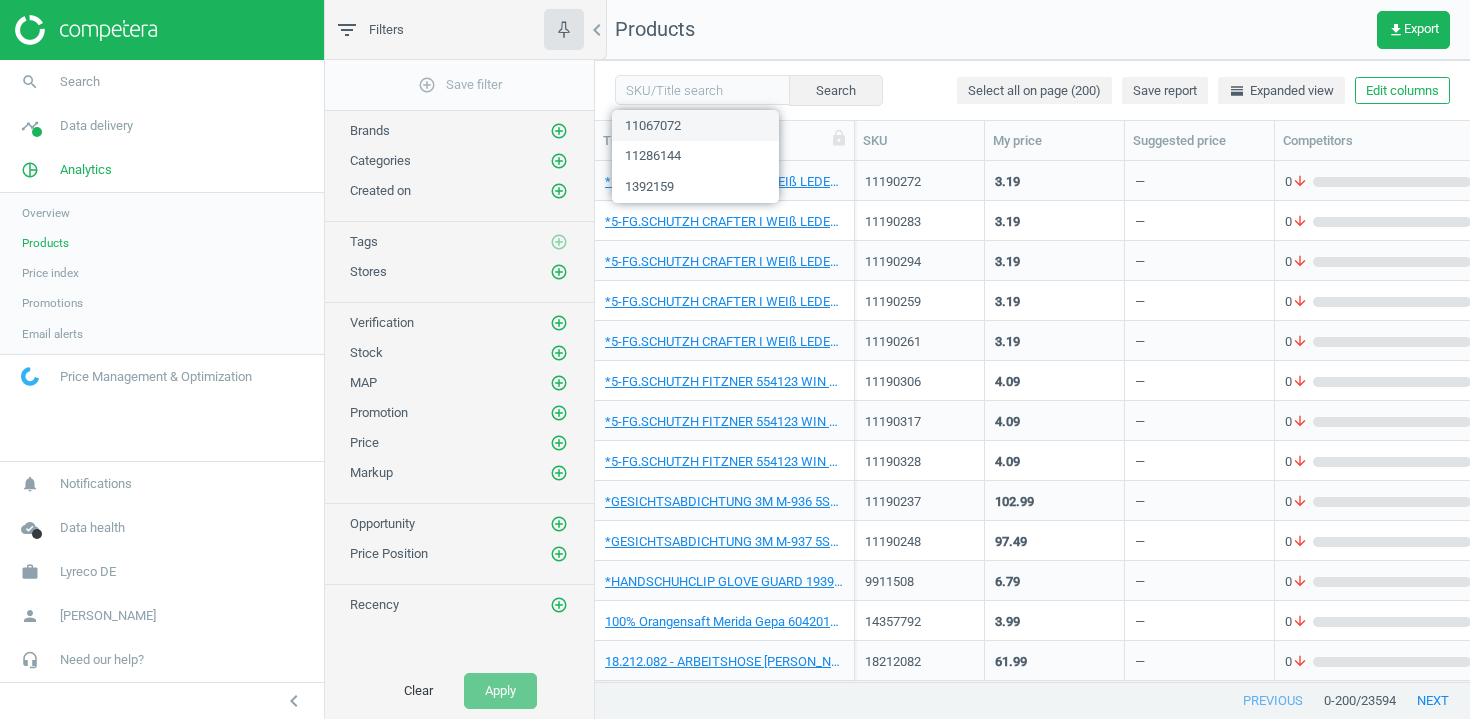 click on "11067072" at bounding box center (695, 125) 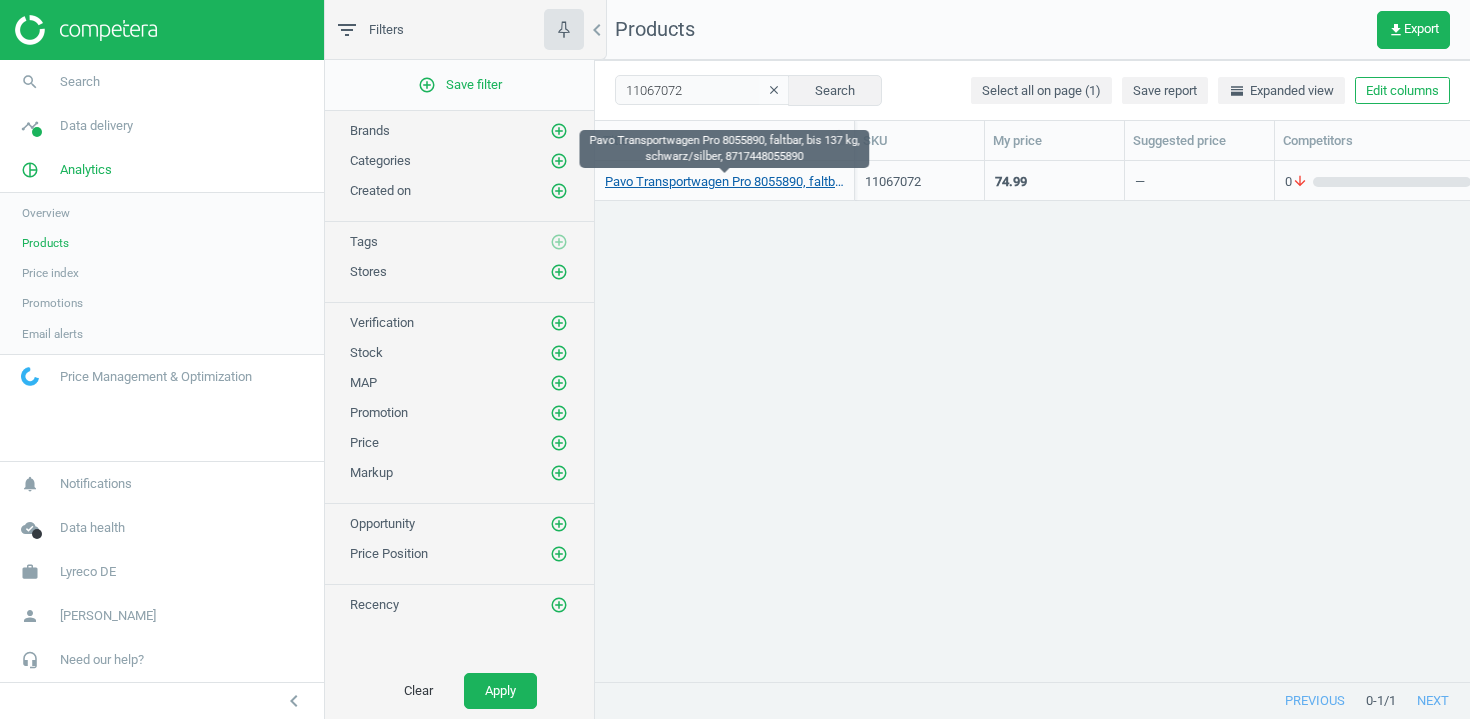 click on "Pavo Transportwagen Pro 8055890, faltbar, bis 137 kg, schwarz/silber, 8717448055890" at bounding box center [724, 182] 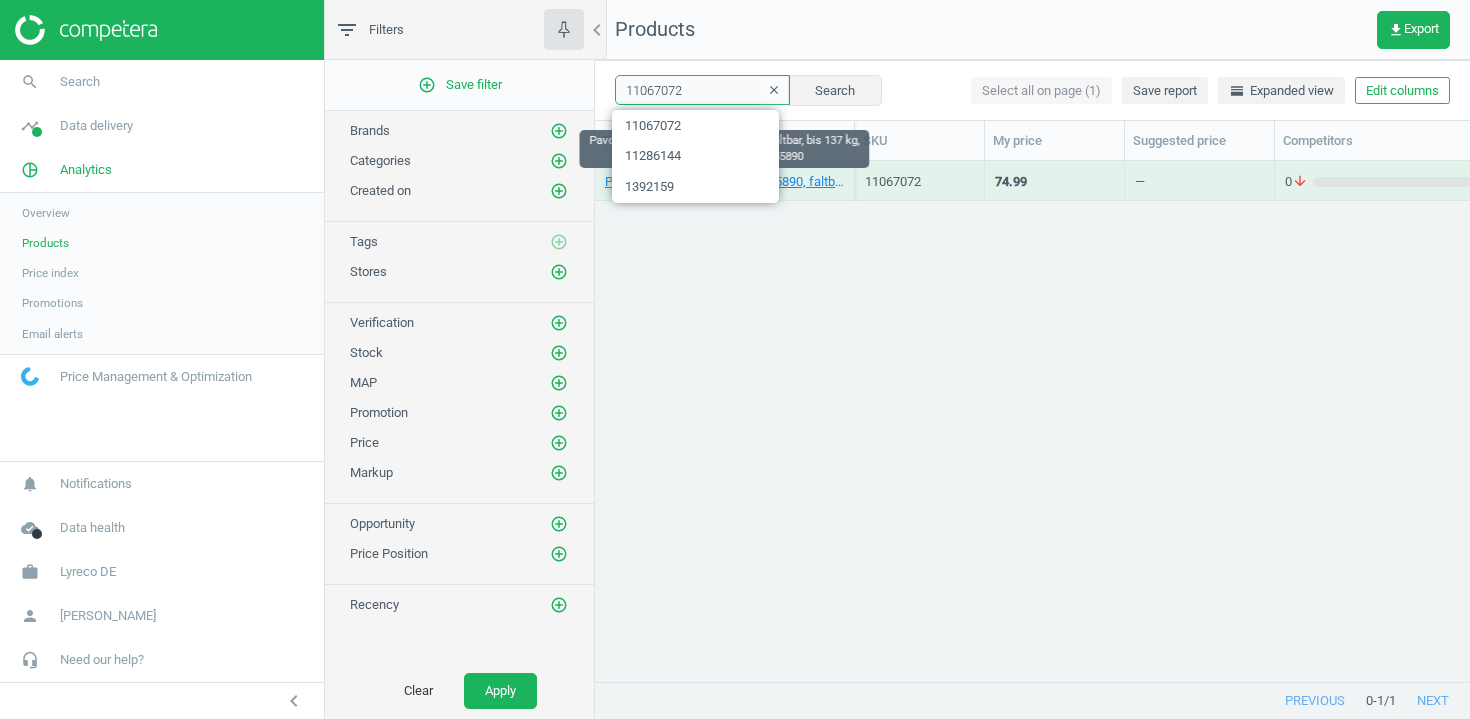 click on "11067072" at bounding box center (702, 90) 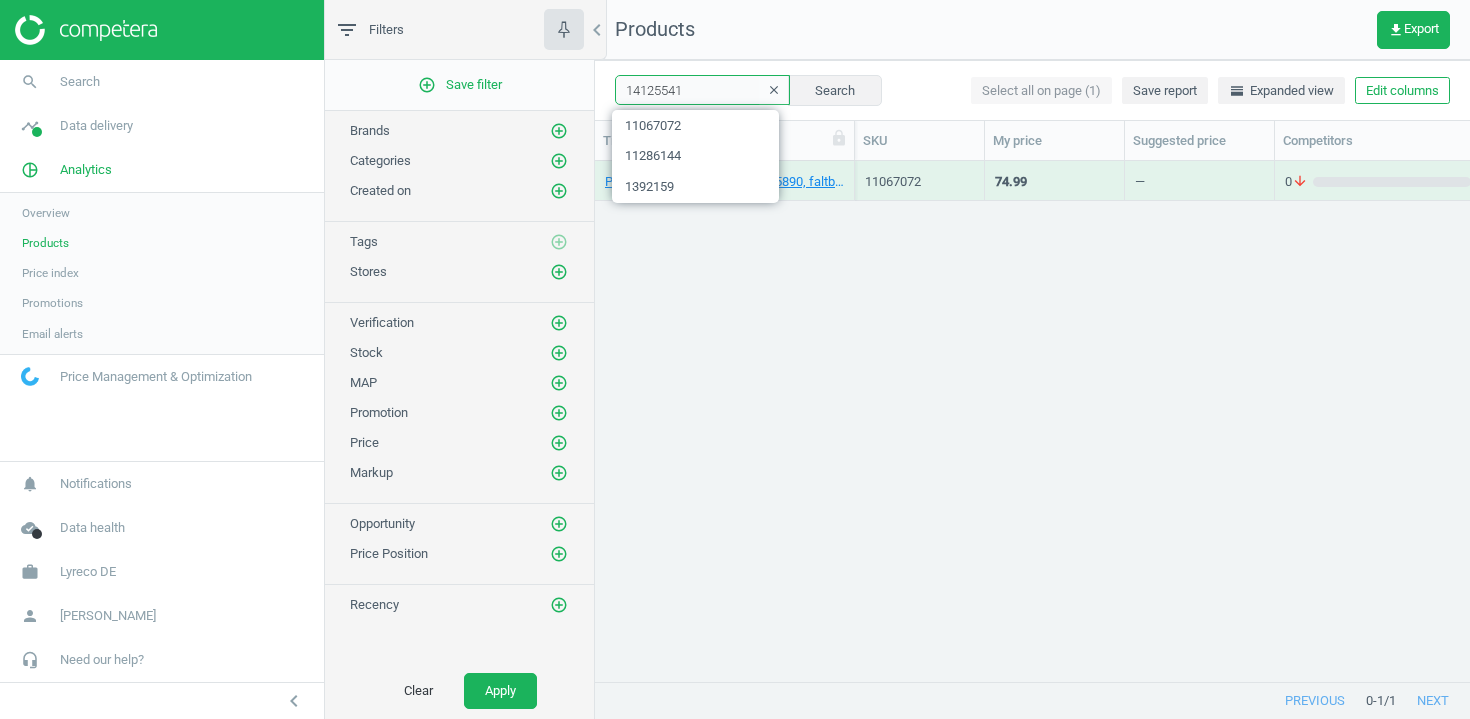type on "14125541" 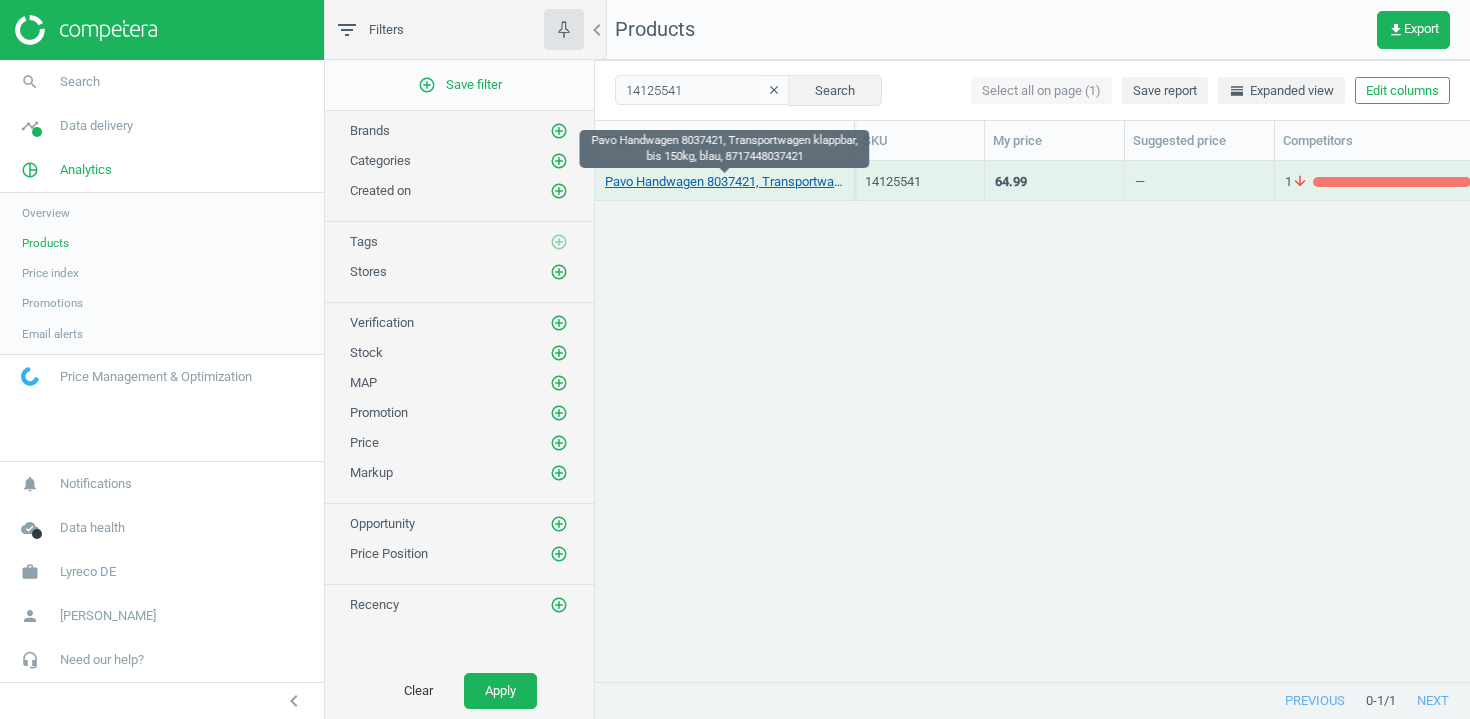 click on "Pavo Handwagen 8037421, Transportwagen klappbar, bis 150kg, blau, 8717448037421" at bounding box center (724, 182) 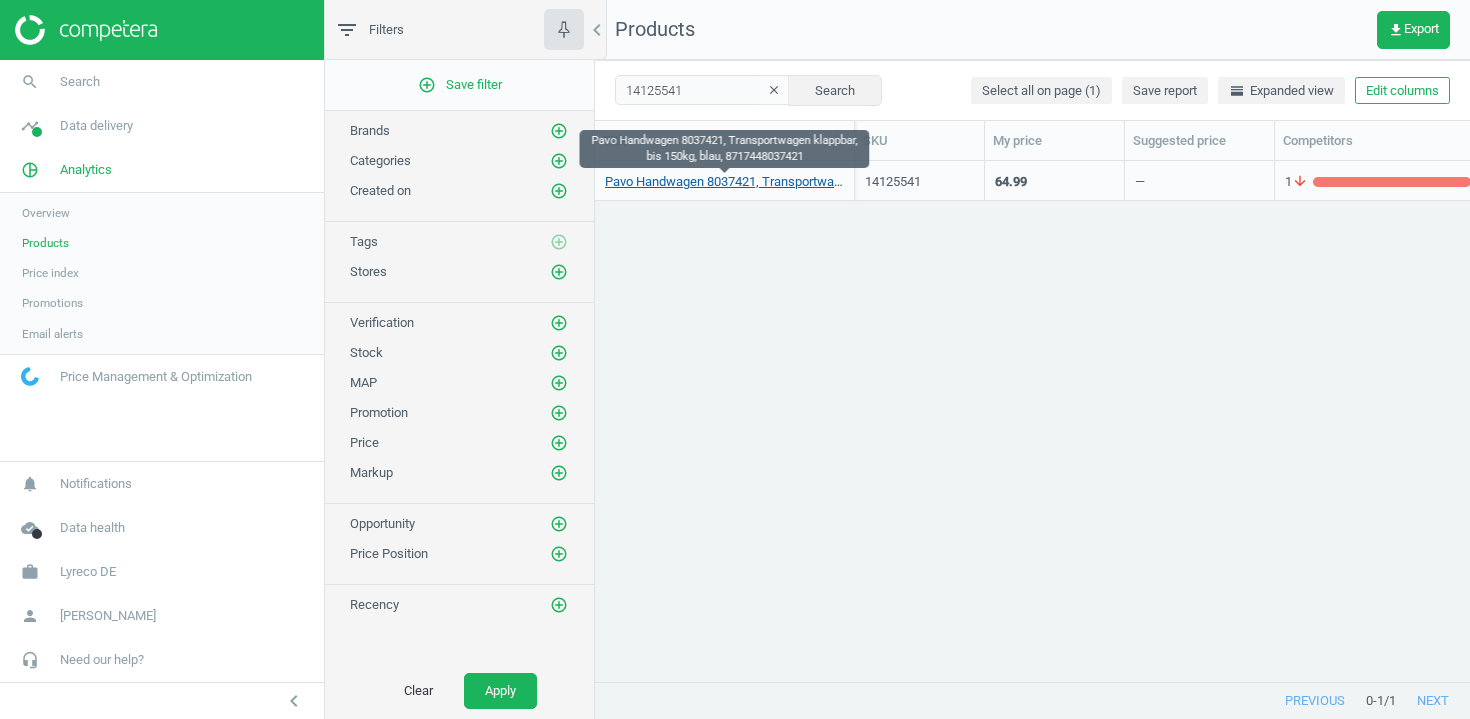 click on "Pavo Handwagen 8037421, Transportwagen klappbar, bis 150kg, blau, 8717448037421" at bounding box center (724, 182) 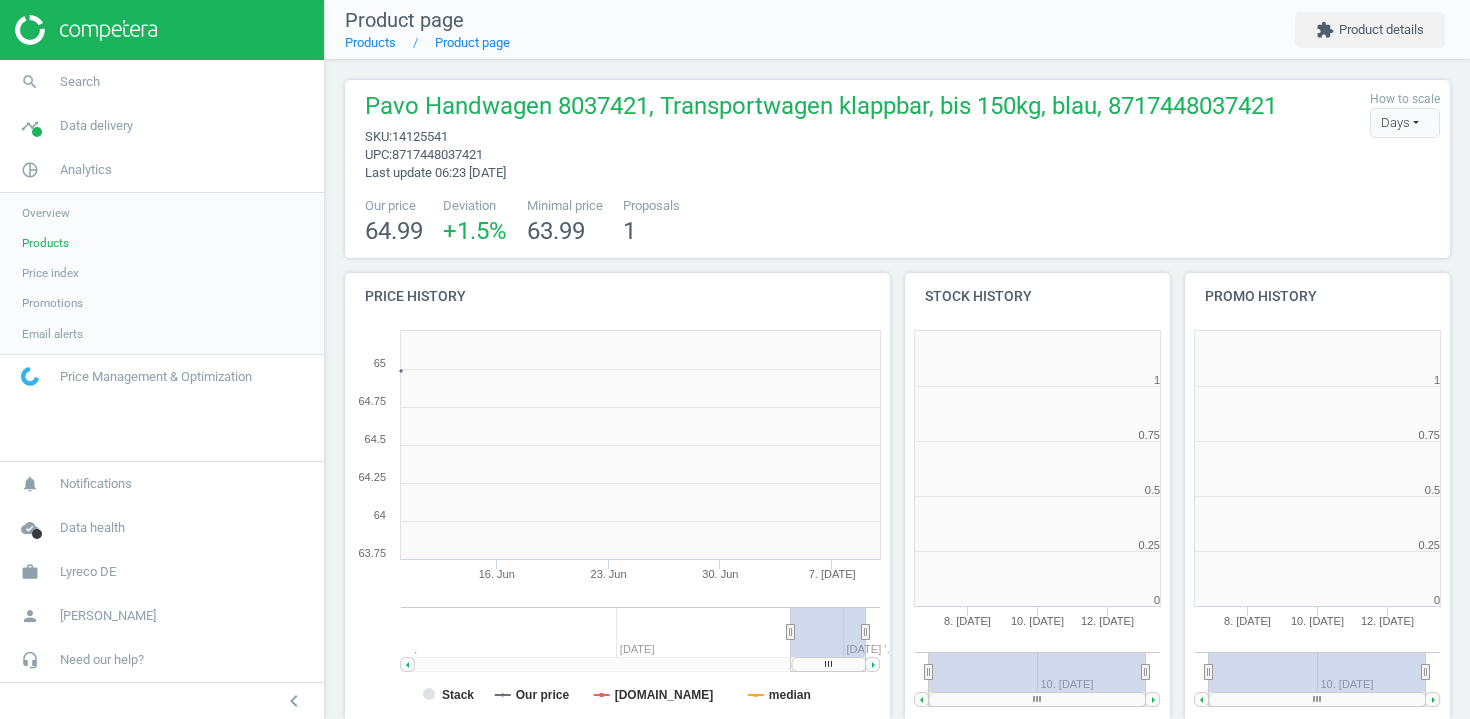 scroll, scrollTop: 10, scrollLeft: 10, axis: both 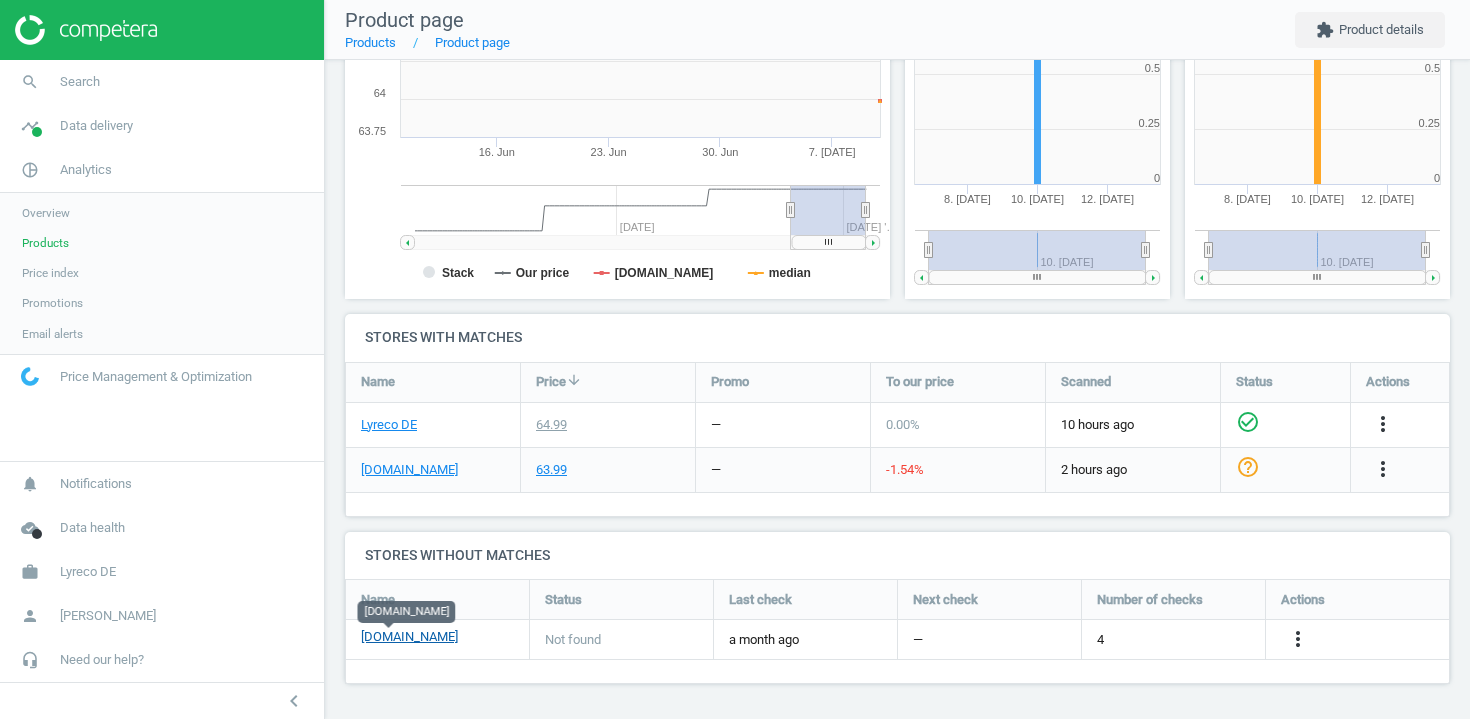 click on "[DOMAIN_NAME]" at bounding box center (409, 637) 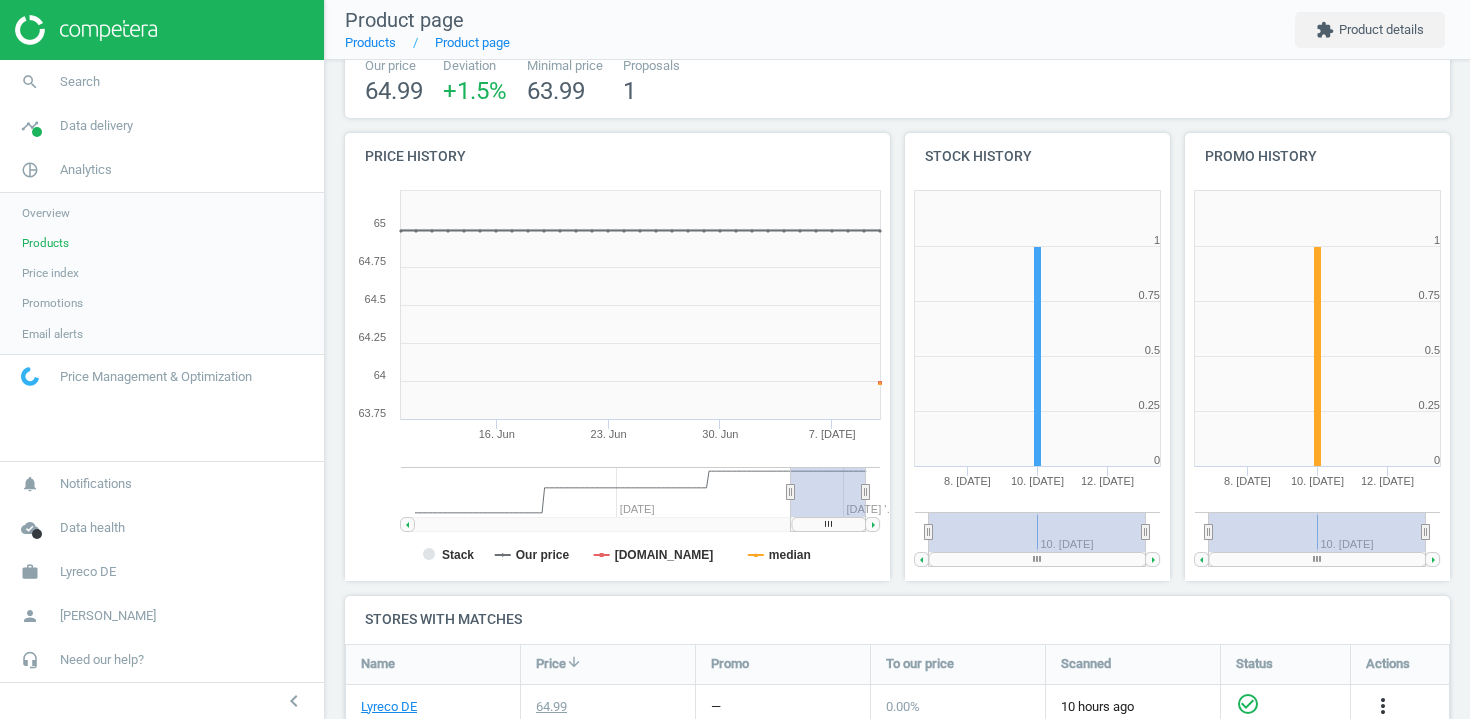 scroll, scrollTop: 0, scrollLeft: 0, axis: both 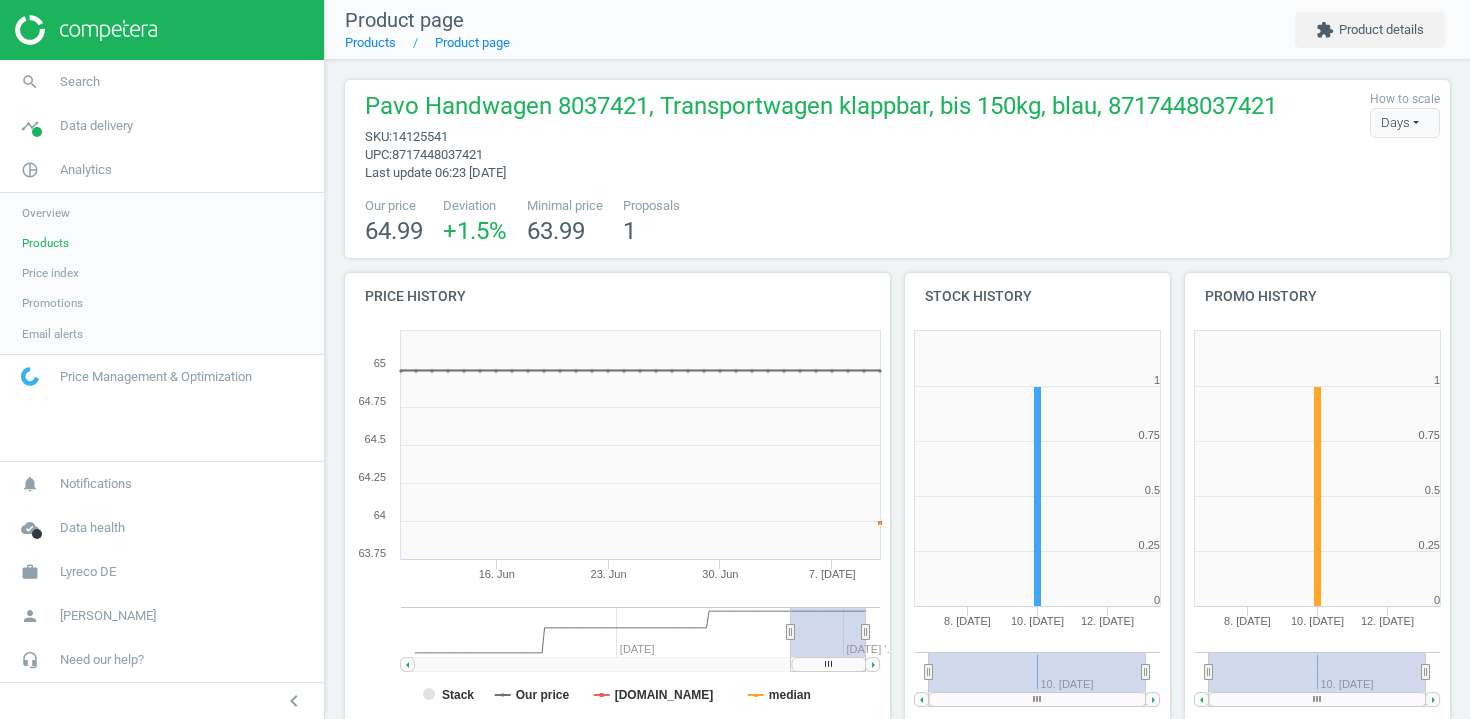 click on "Pavo Handwagen 8037421, Transportwagen klappbar, bis 150kg, blau, 8717448037421" at bounding box center (821, 109) 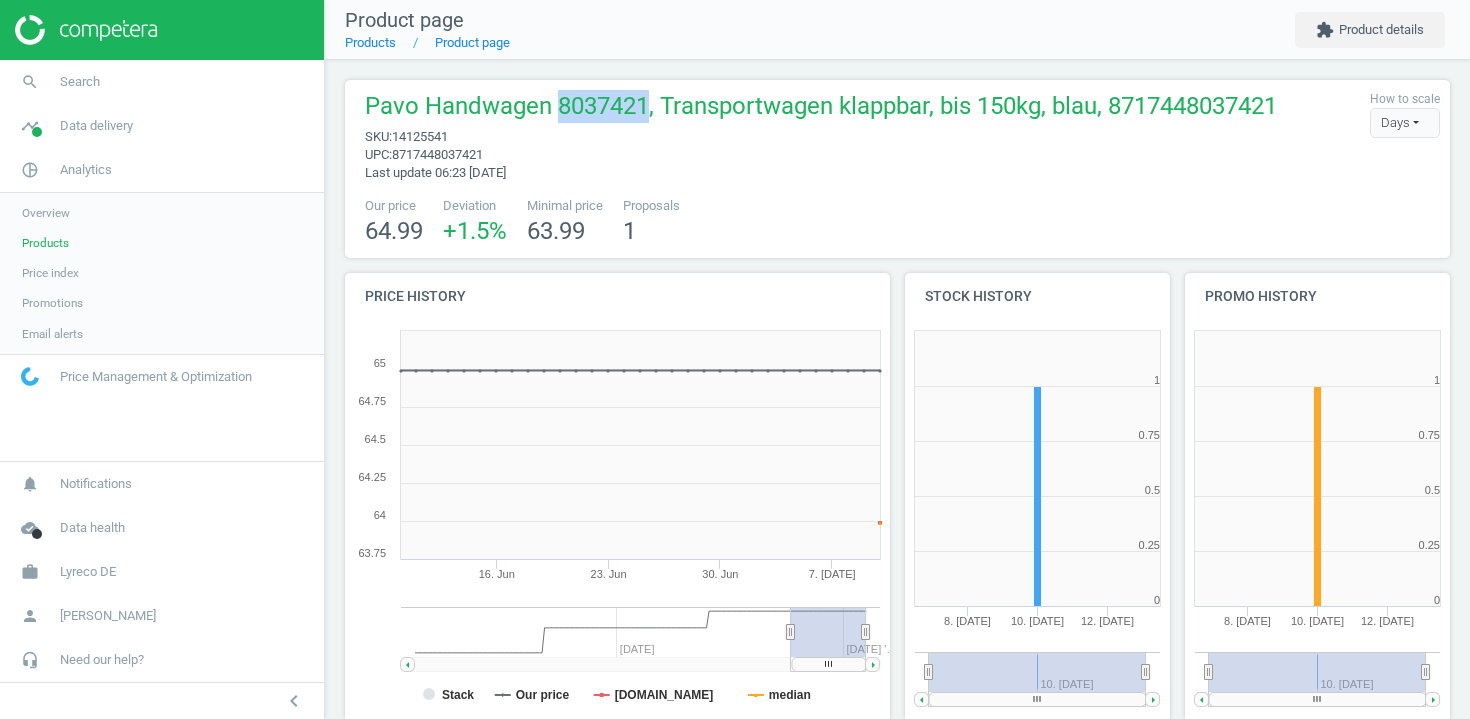 click on "Pavo Handwagen 8037421, Transportwagen klappbar, bis 150kg, blau, 8717448037421" at bounding box center (821, 109) 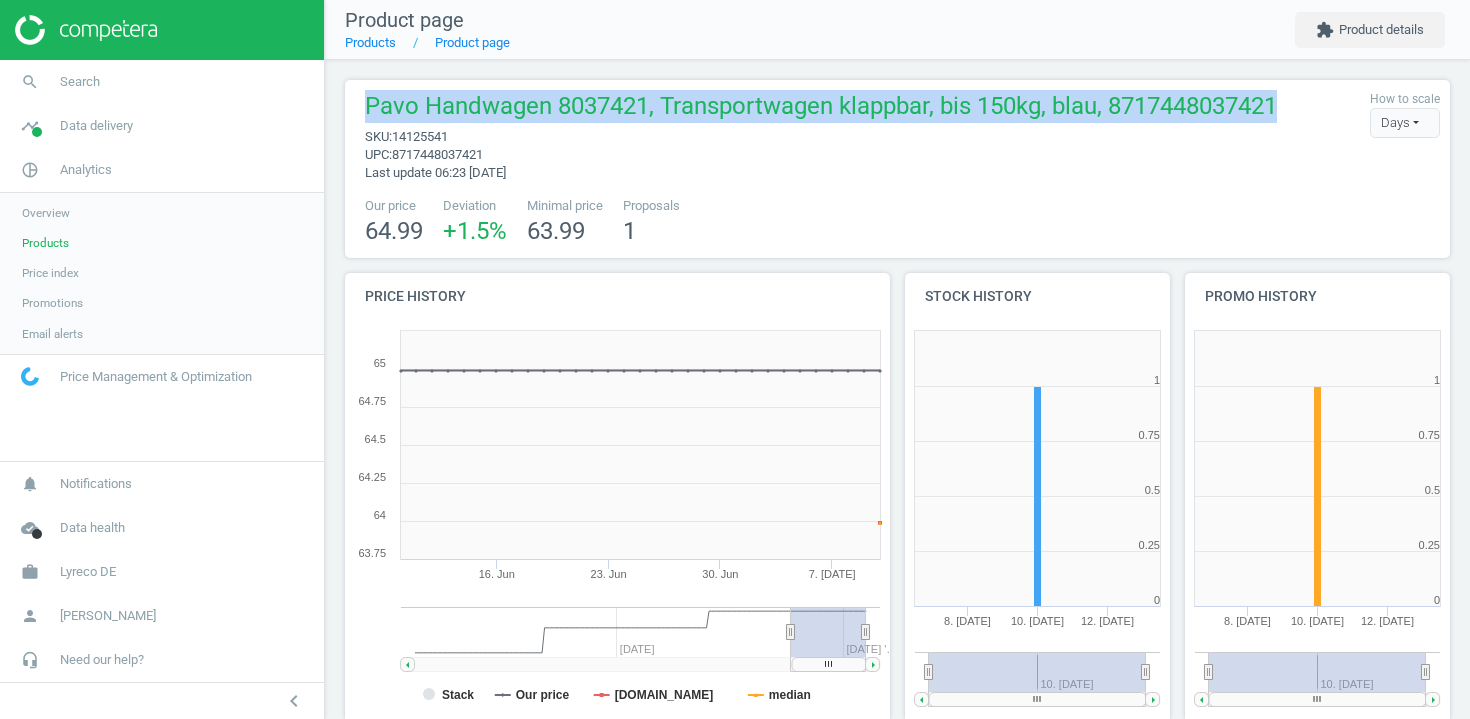click on "Pavo Handwagen 8037421, Transportwagen klappbar, bis 150kg, blau, 8717448037421" at bounding box center [821, 109] 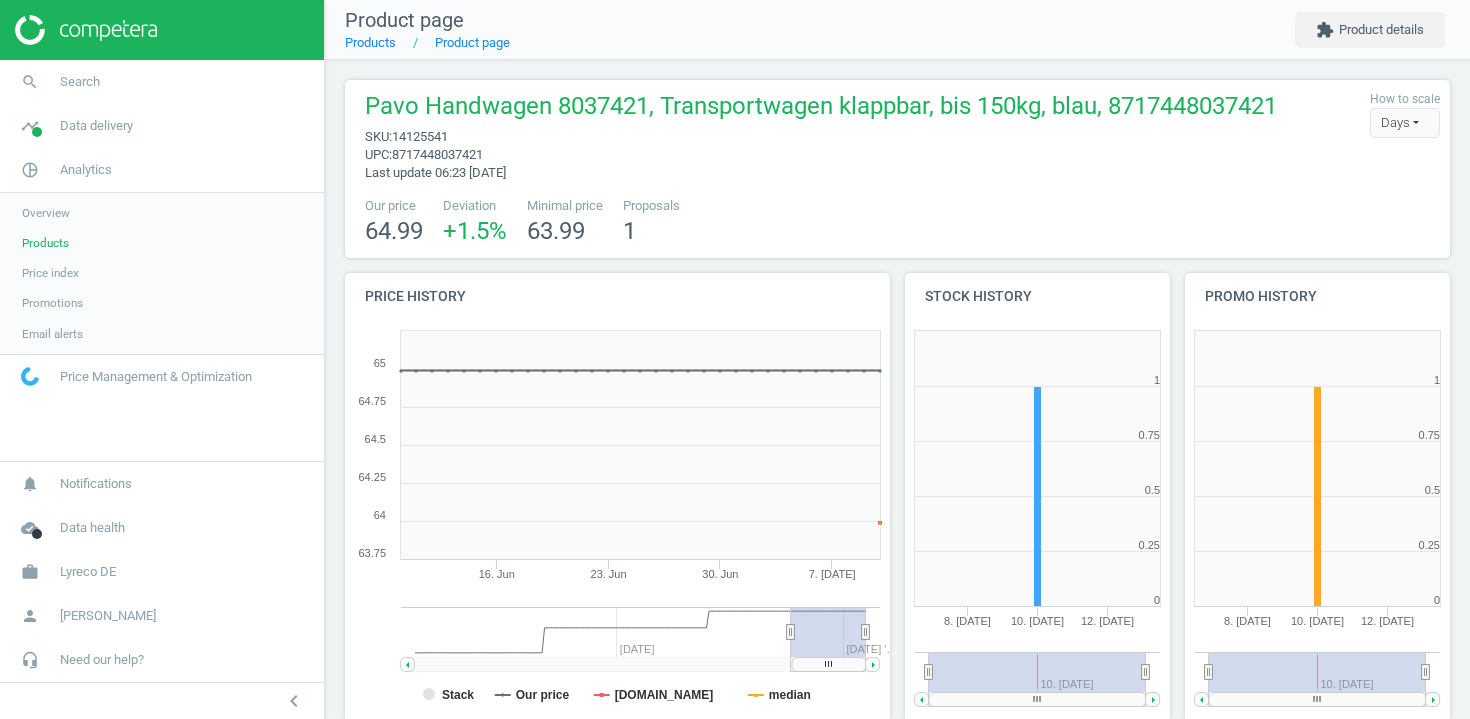 click on "Pavo Handwagen 8037421, Transportwagen klappbar, bis 150kg, blau, 8717448037421 sku :  14125541 upc :  8717448037421 Last update 06:23  10 July How to scale Days Days Hours Our price 64.99 Deviation +1.5 % Minimal price 63.99 Proposals 1" at bounding box center [897, 169] 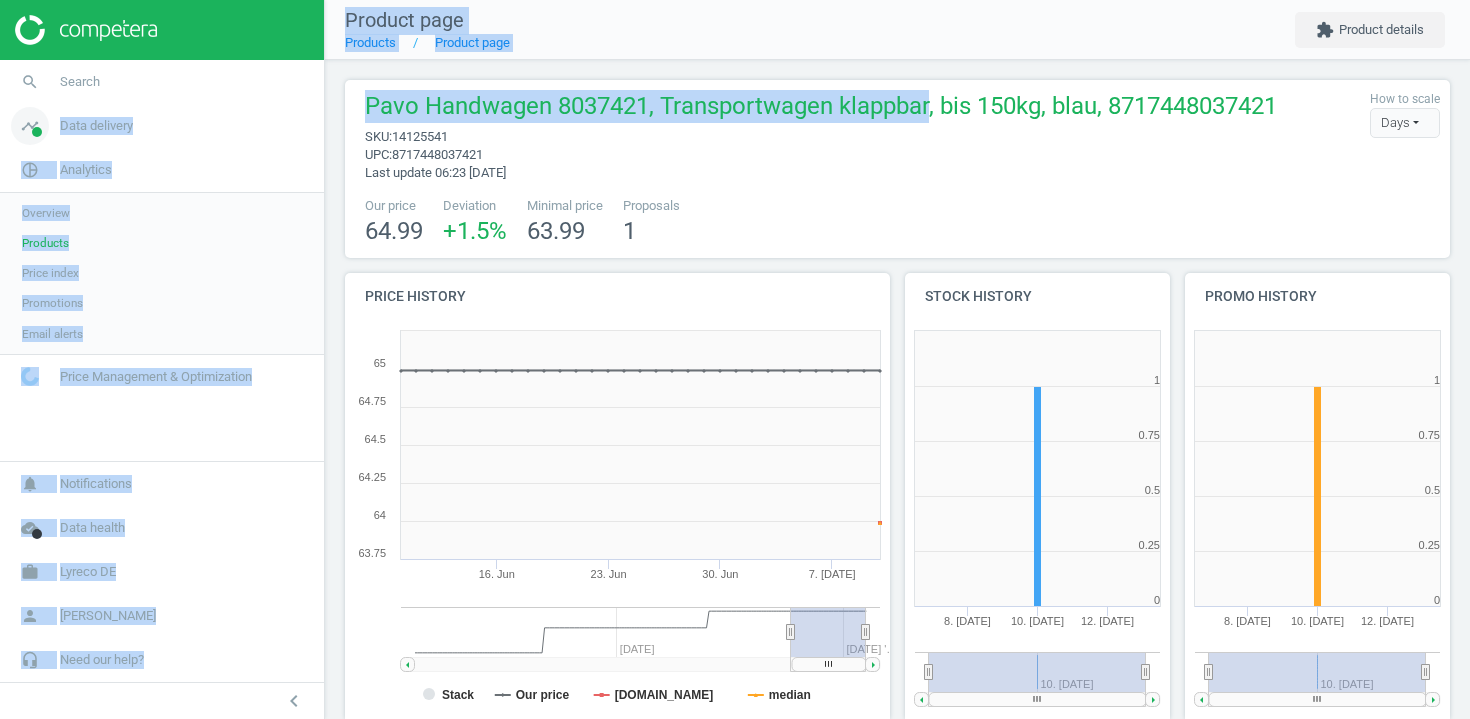 drag, startPoint x: 913, startPoint y: 111, endPoint x: 314, endPoint y: 106, distance: 599.0209 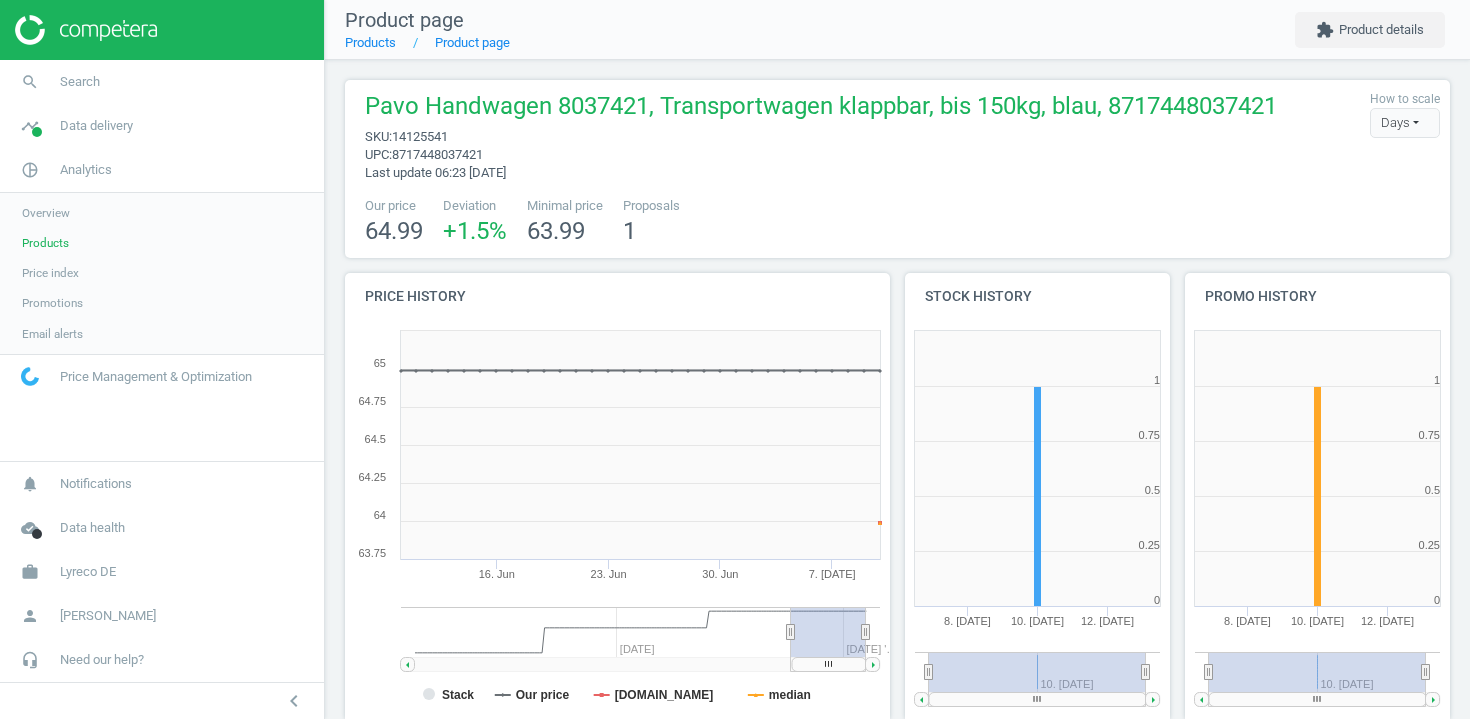 click on "Pavo Handwagen 8037421, Transportwagen klappbar, bis 150kg, blau, 8717448037421" at bounding box center [821, 109] 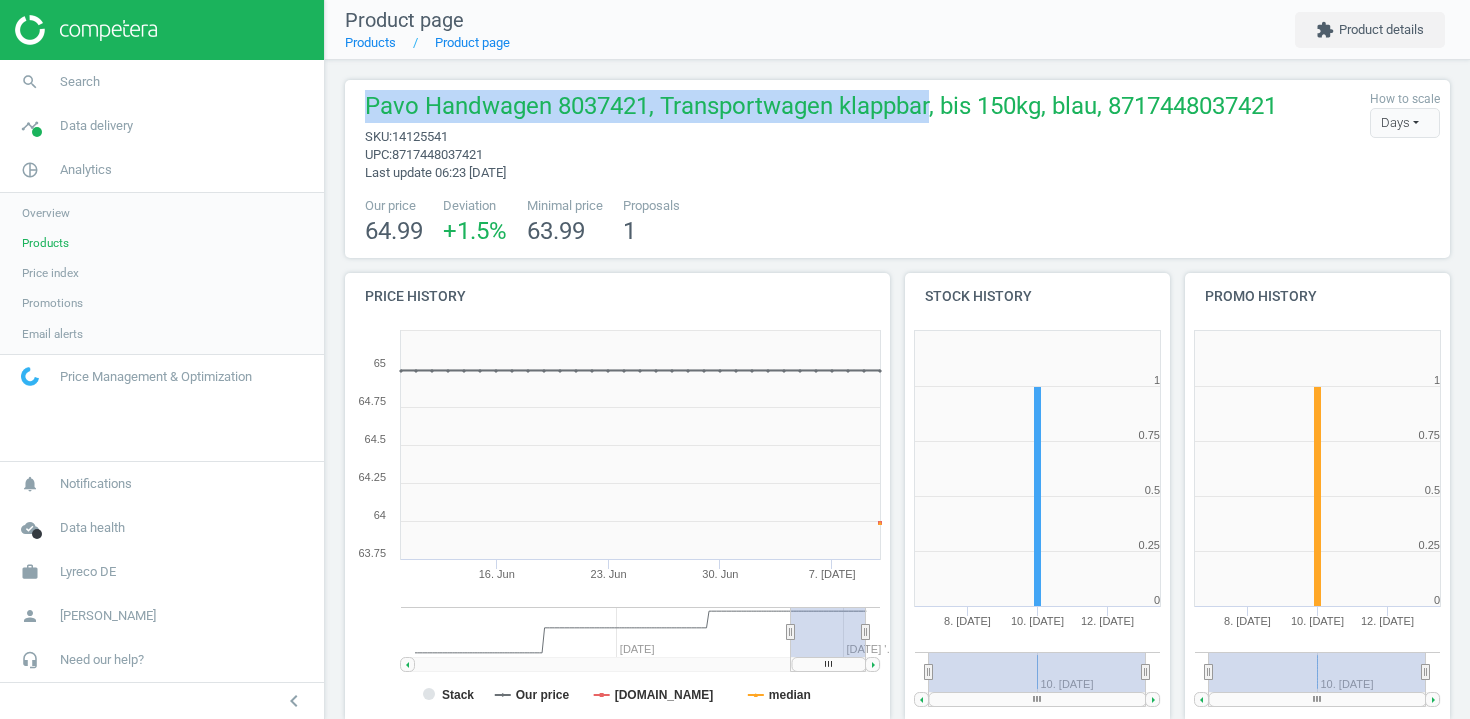 drag, startPoint x: 369, startPoint y: 101, endPoint x: 915, endPoint y: 114, distance: 546.1547 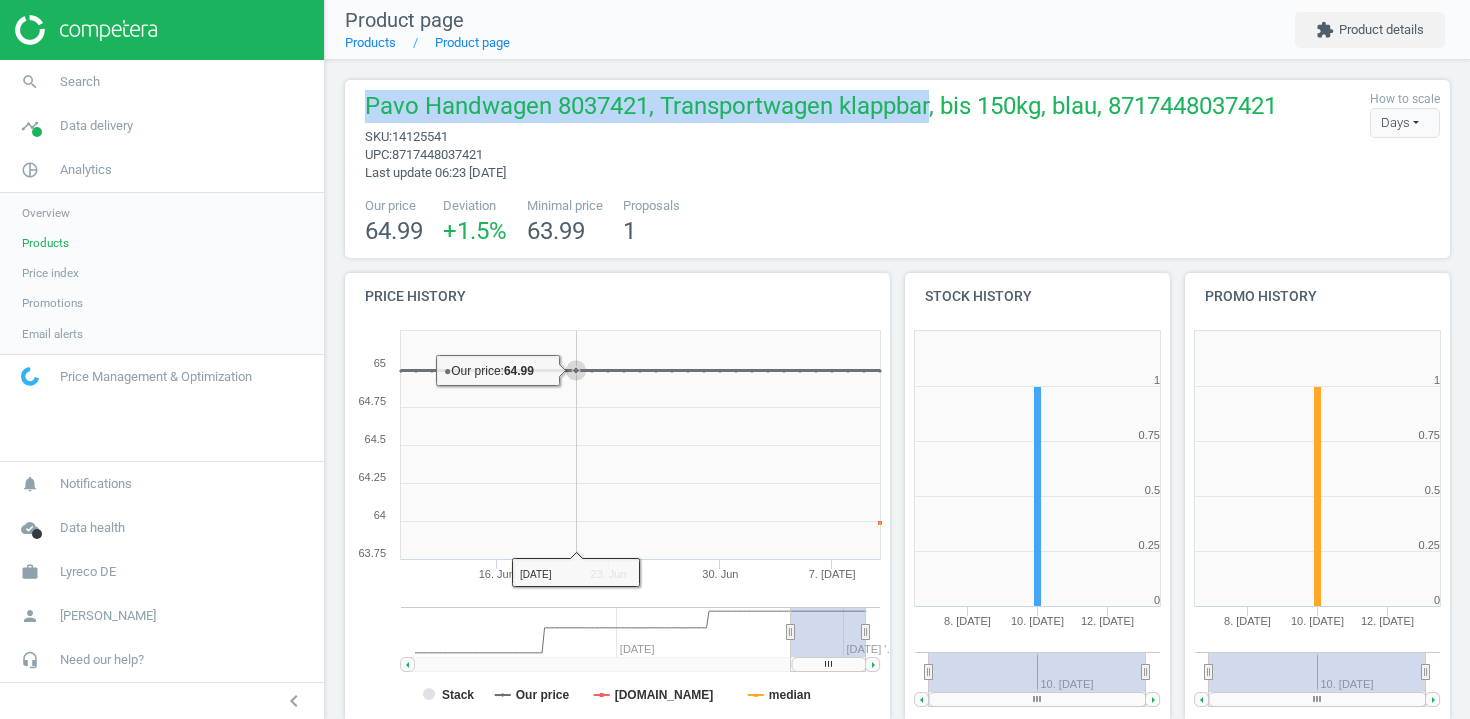 scroll, scrollTop: 422, scrollLeft: 0, axis: vertical 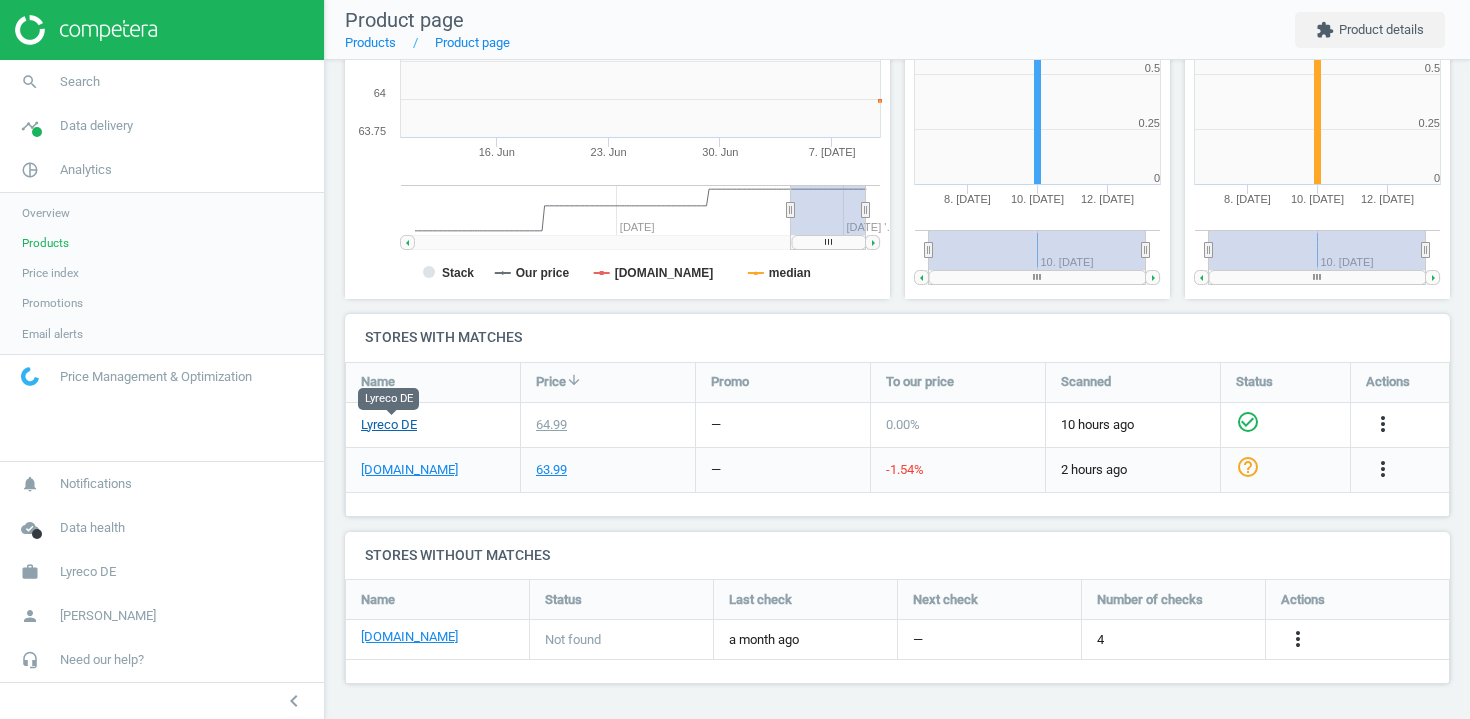 click on "Lyreco DE" at bounding box center [389, 425] 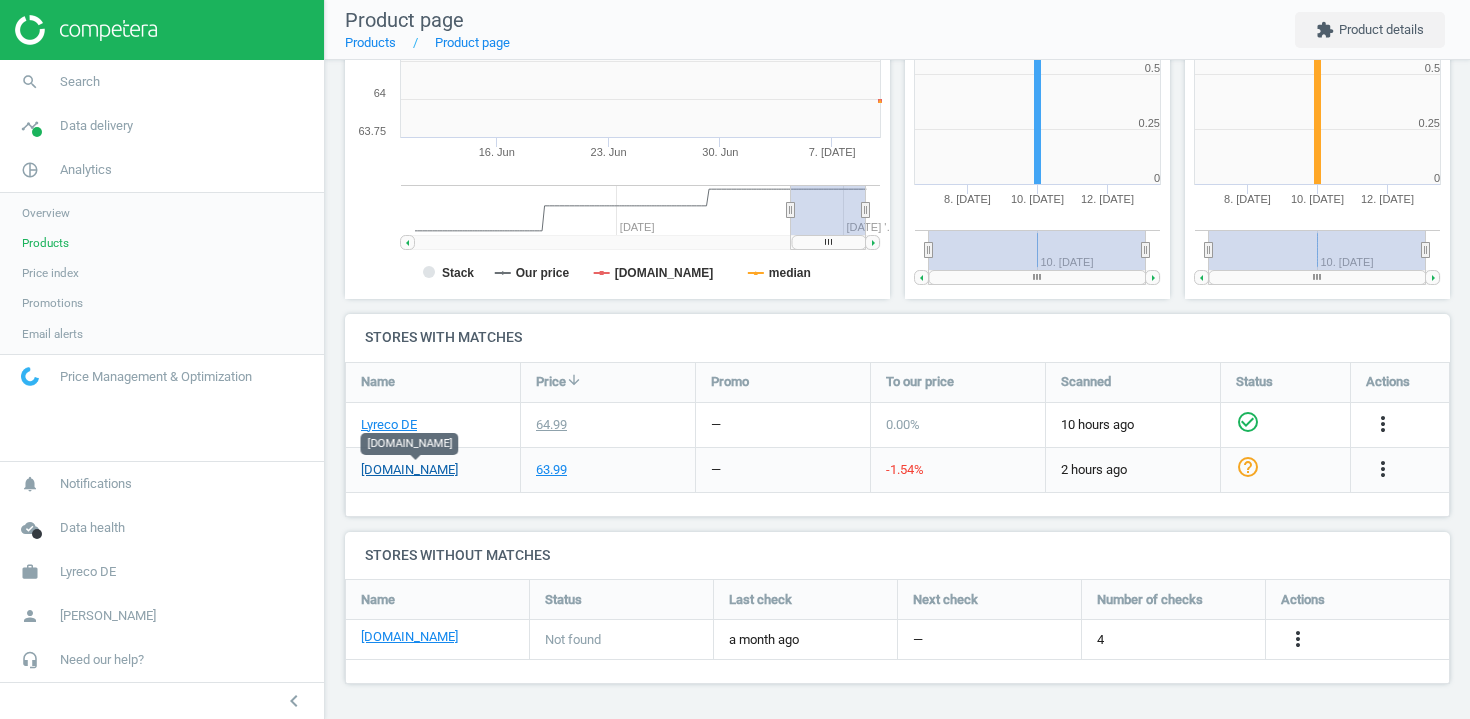 click on "bueromarkt-ag.de" at bounding box center (409, 470) 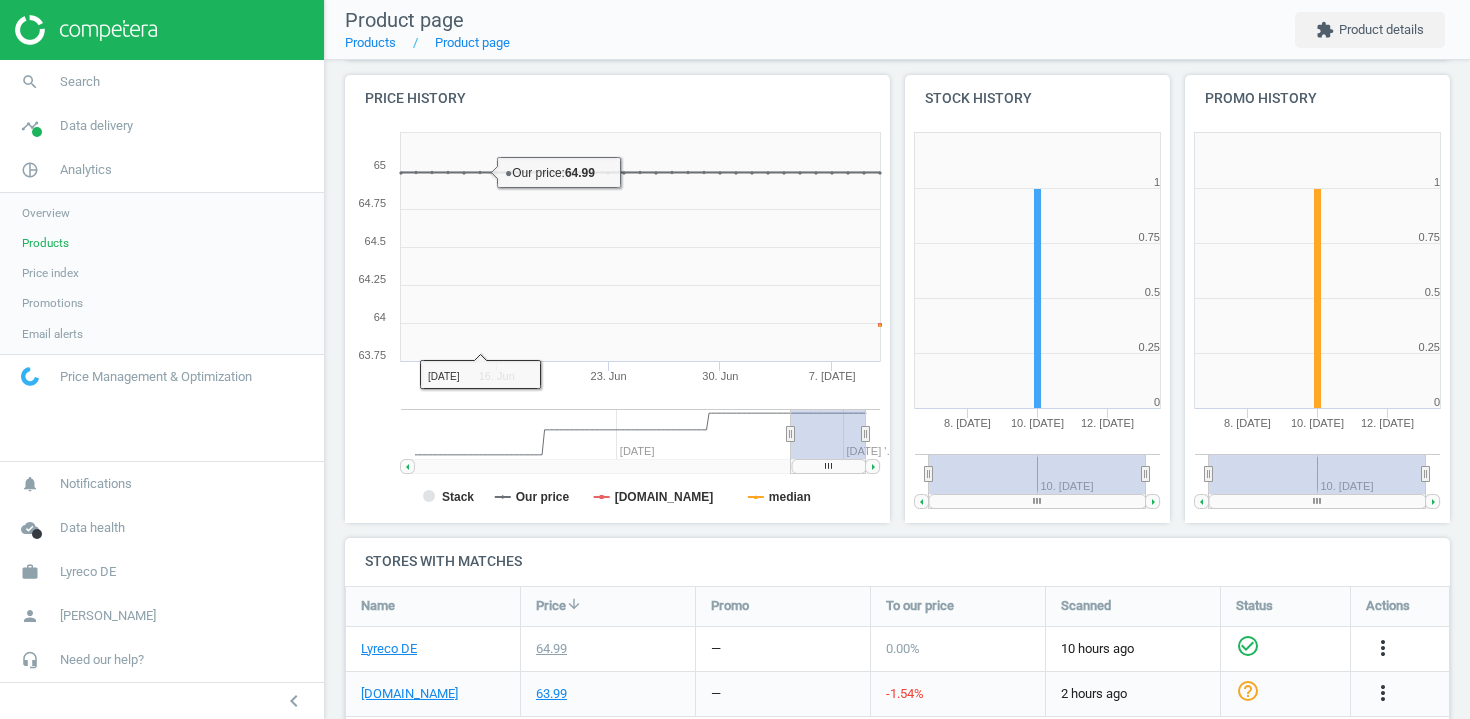 scroll, scrollTop: 0, scrollLeft: 0, axis: both 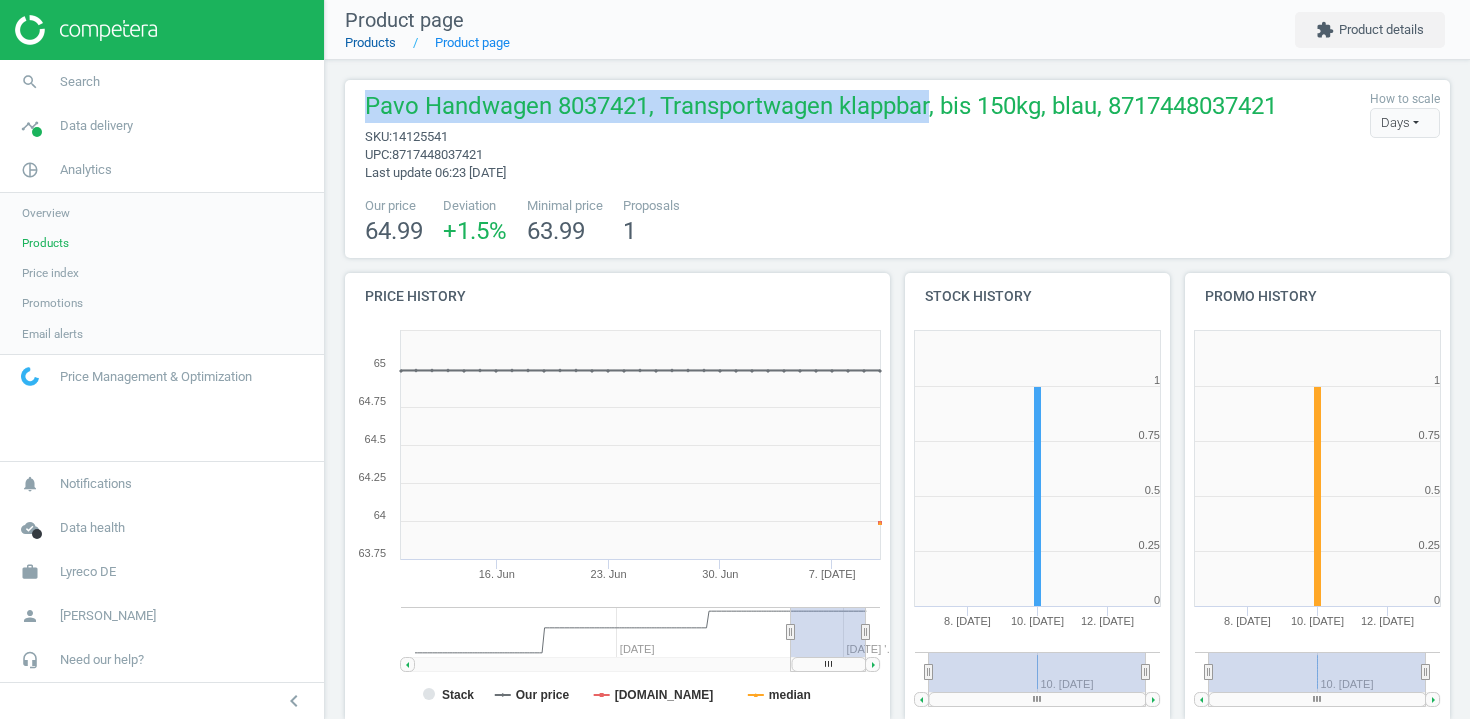 click on "Products" at bounding box center [370, 42] 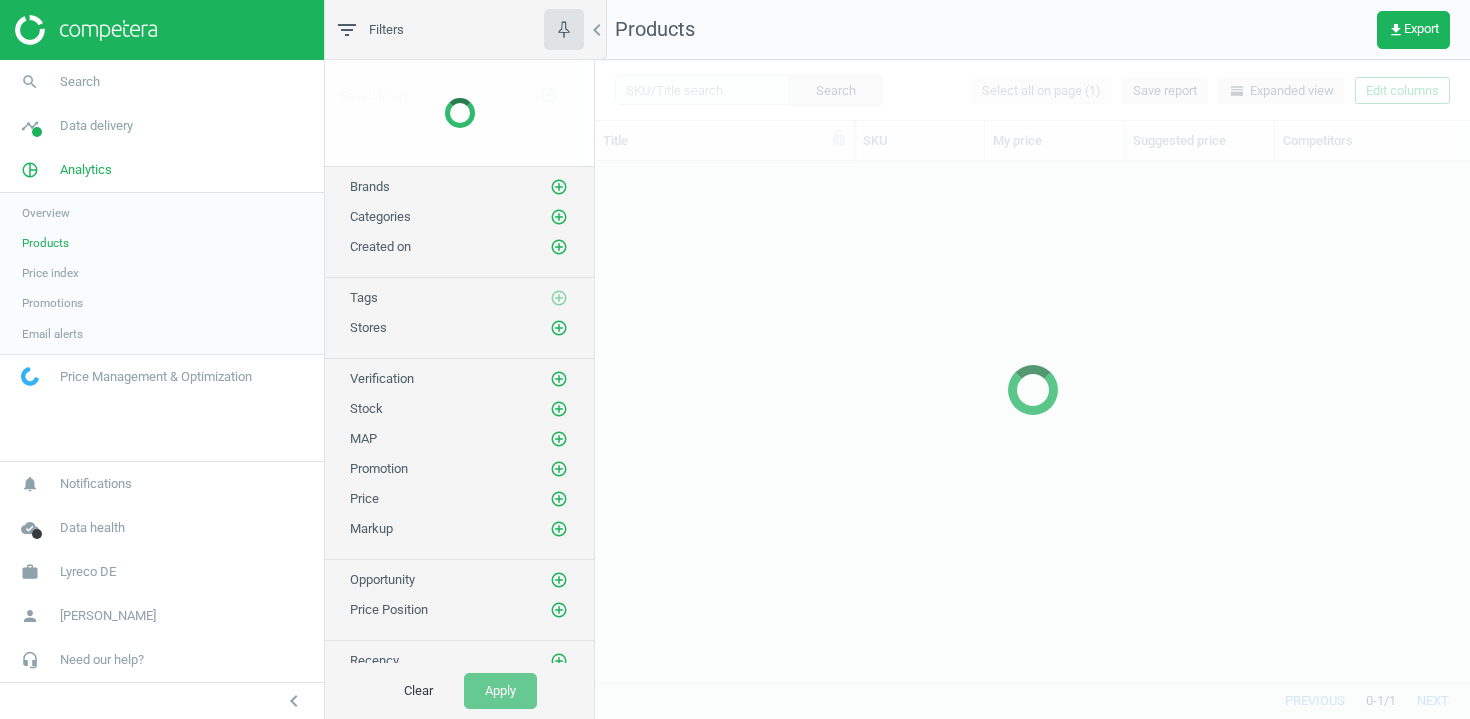 scroll, scrollTop: 1, scrollLeft: 1, axis: both 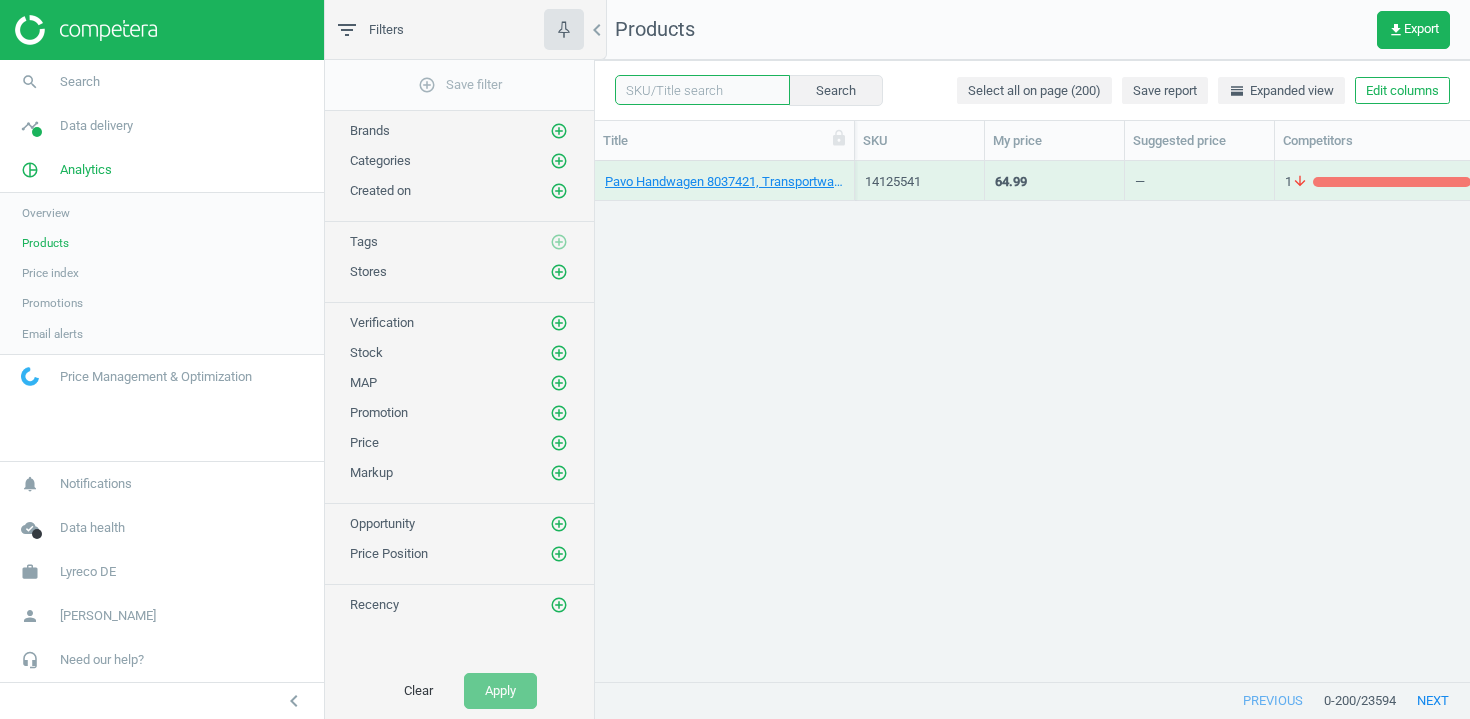 click at bounding box center [702, 90] 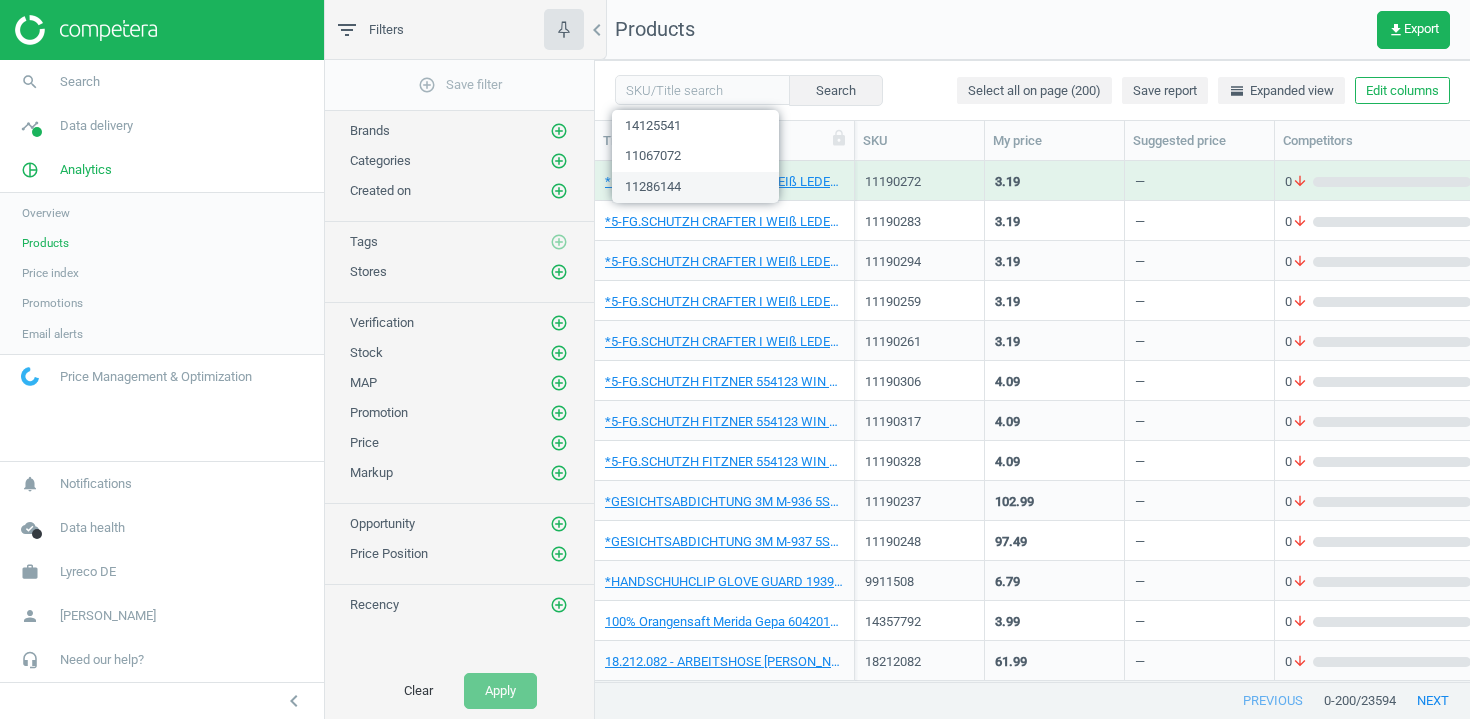 click on "11286144" at bounding box center (695, 187) 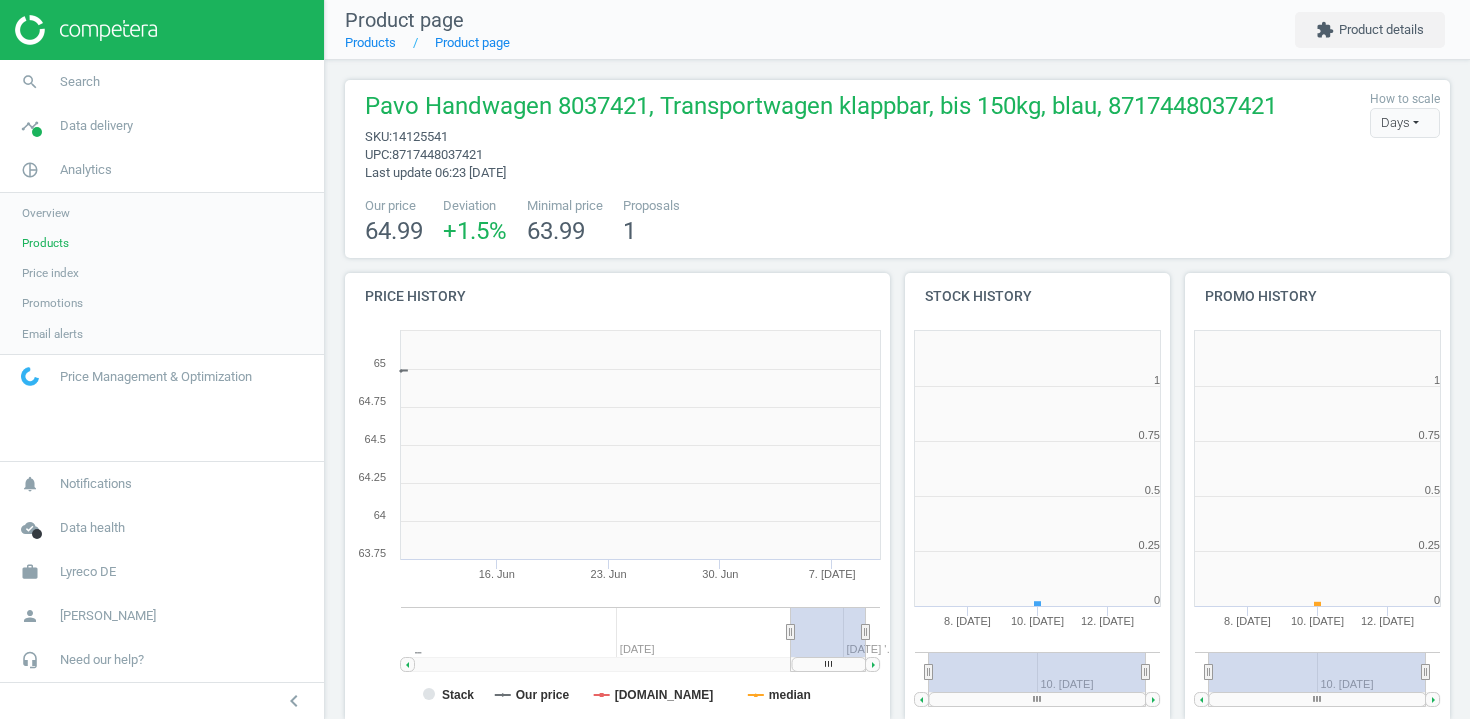 scroll, scrollTop: 10, scrollLeft: 10, axis: both 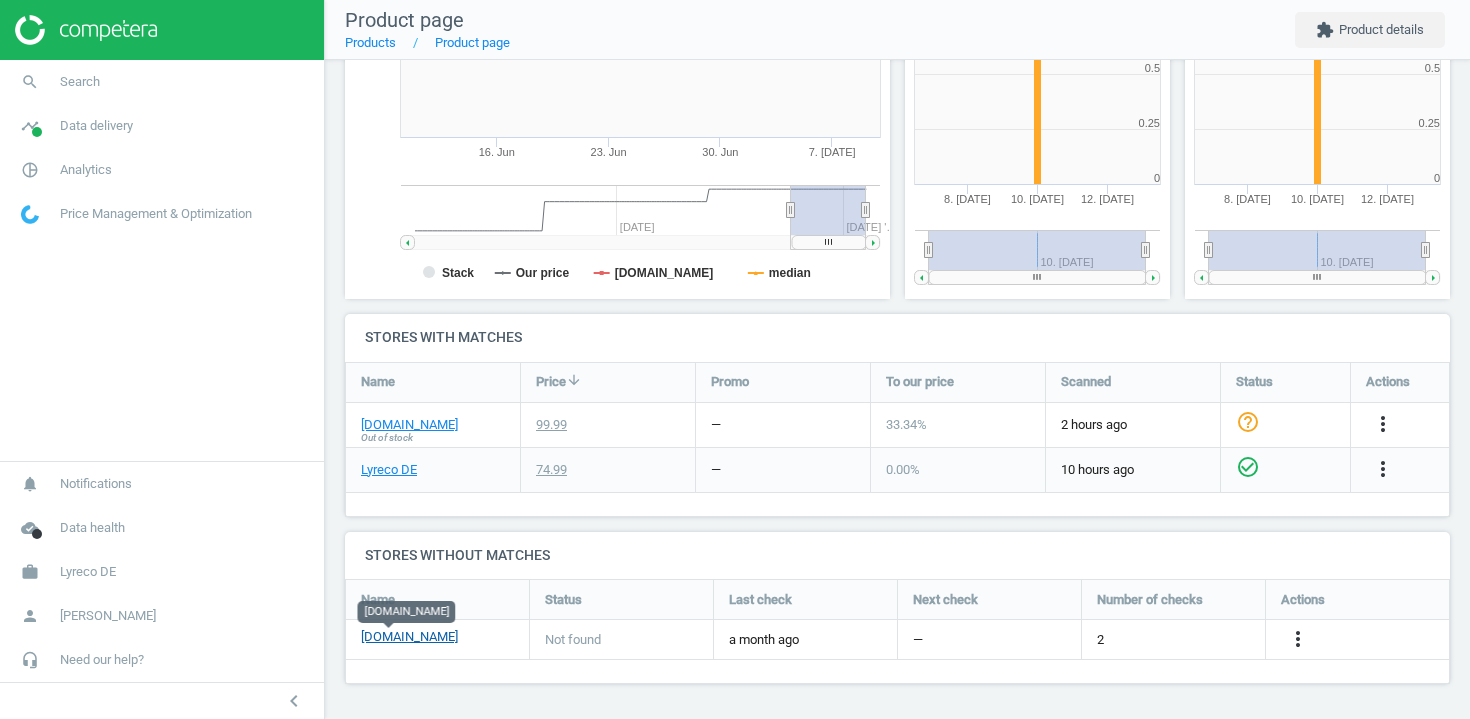click on "[DOMAIN_NAME]" at bounding box center (409, 637) 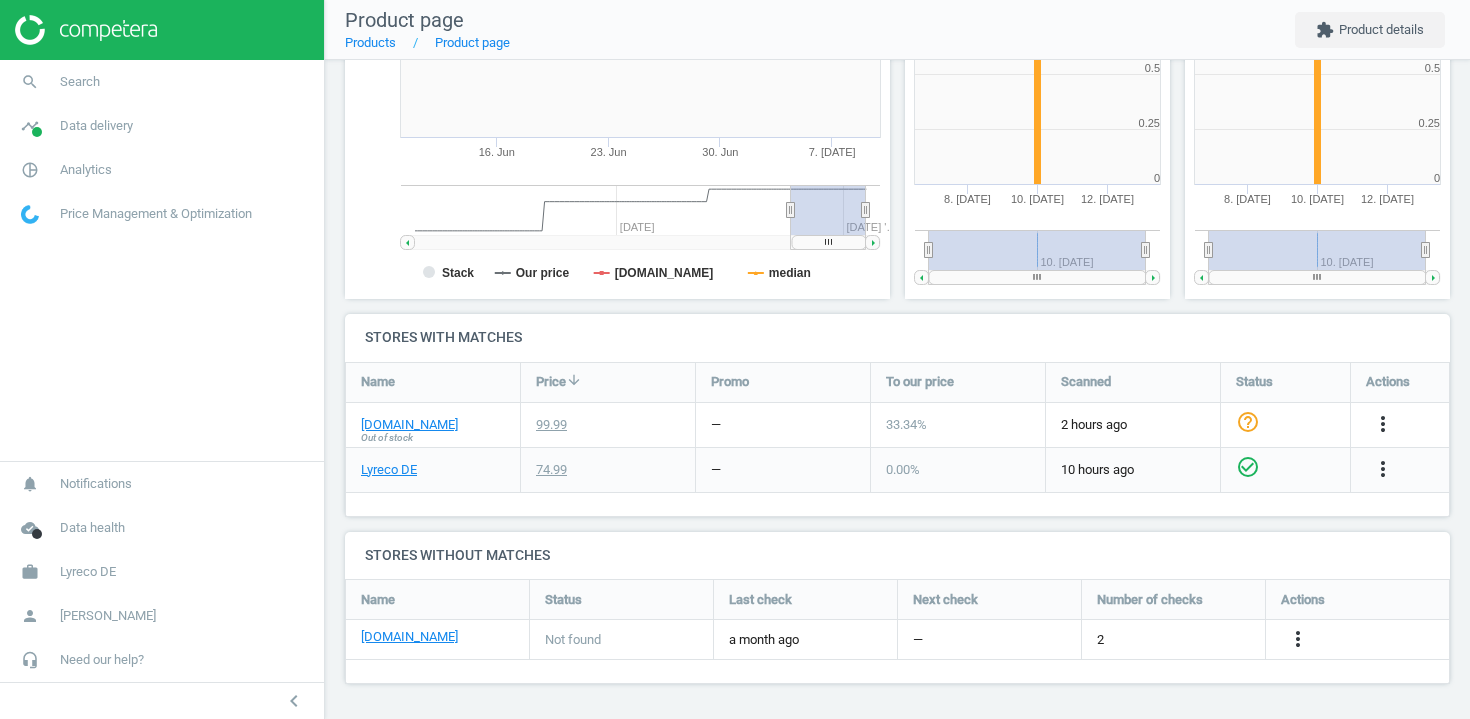 scroll, scrollTop: 0, scrollLeft: 0, axis: both 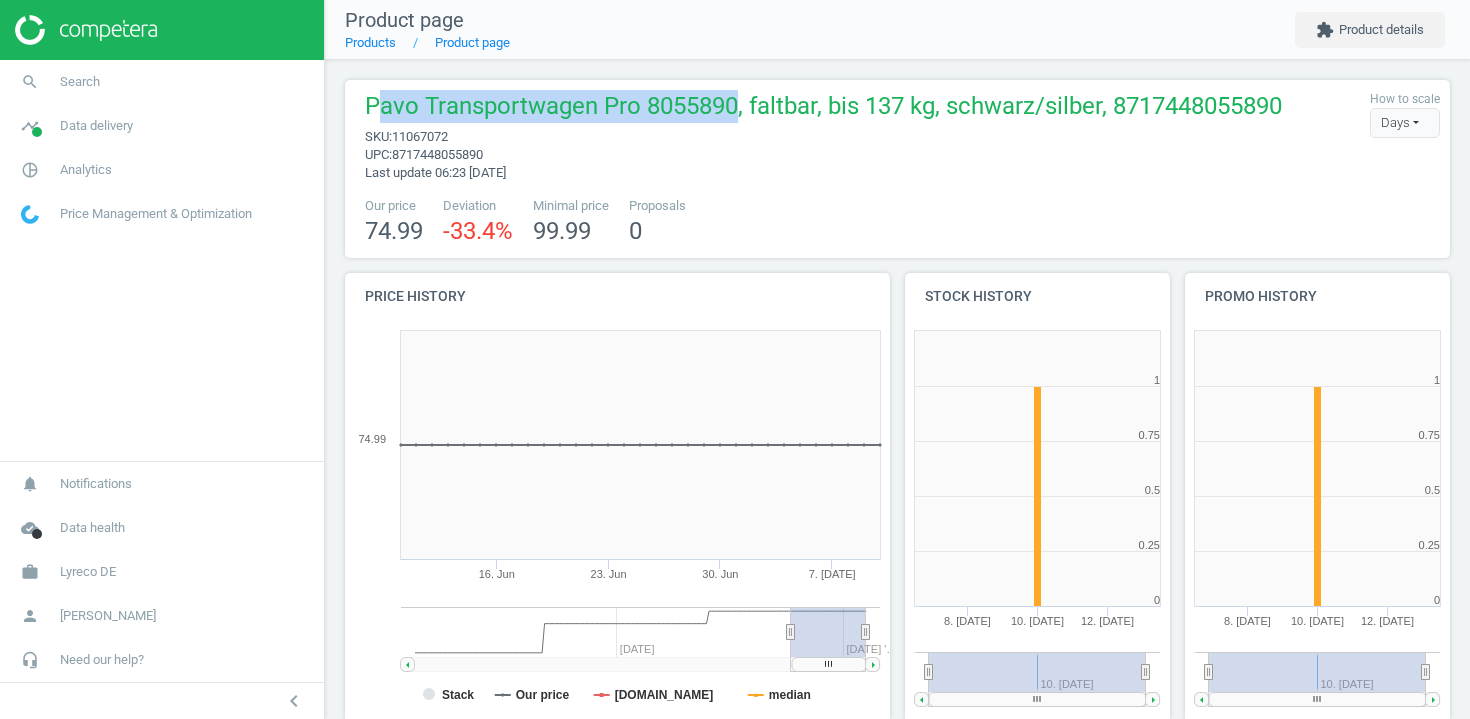 drag, startPoint x: 376, startPoint y: 109, endPoint x: 734, endPoint y: 110, distance: 358.0014 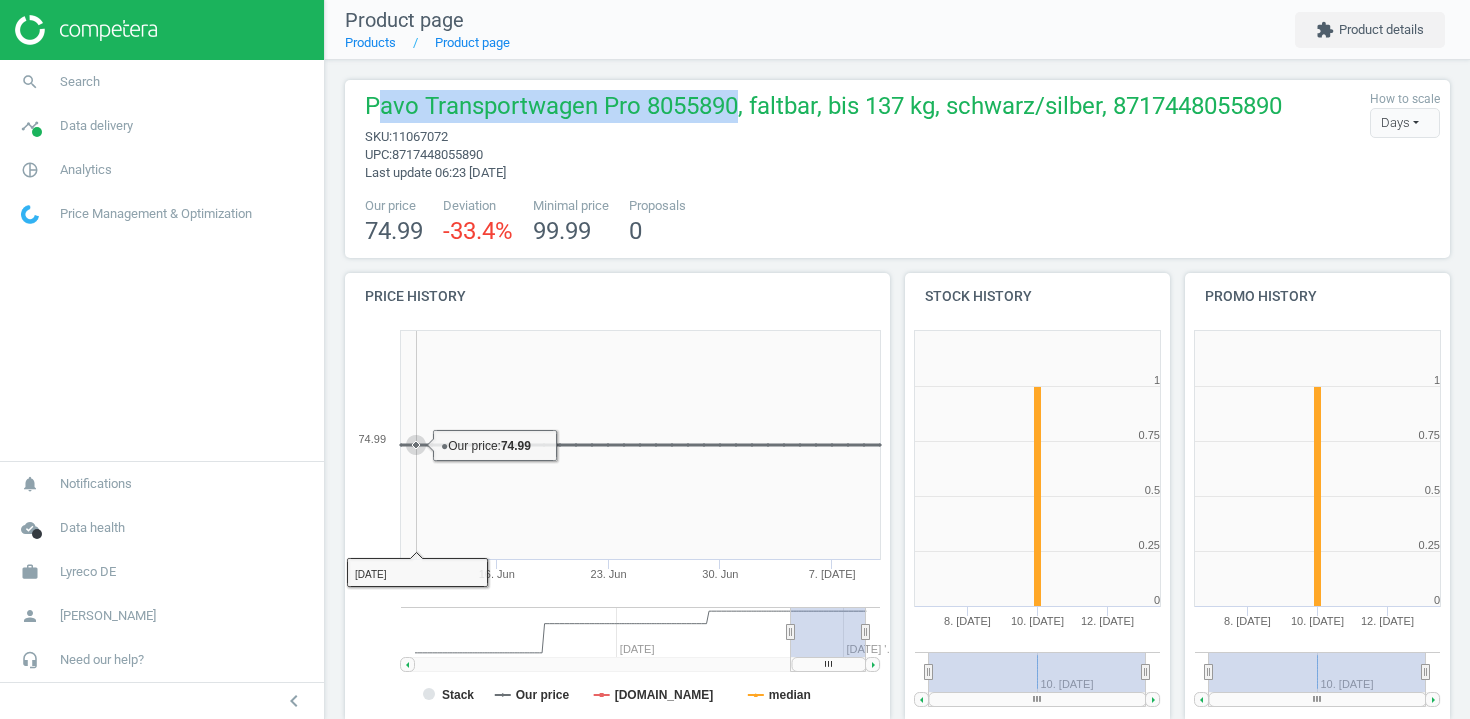scroll, scrollTop: 422, scrollLeft: 0, axis: vertical 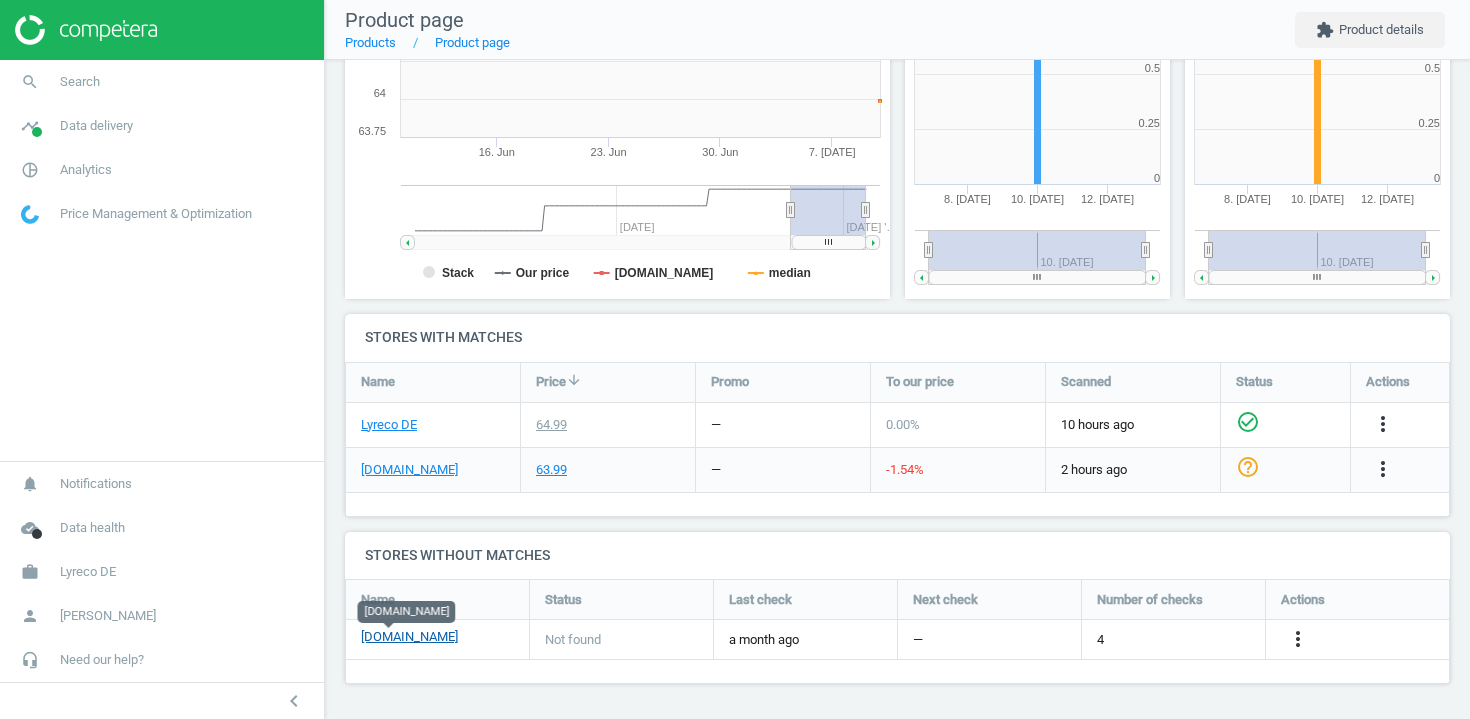 click on "[DOMAIN_NAME]" at bounding box center [409, 637] 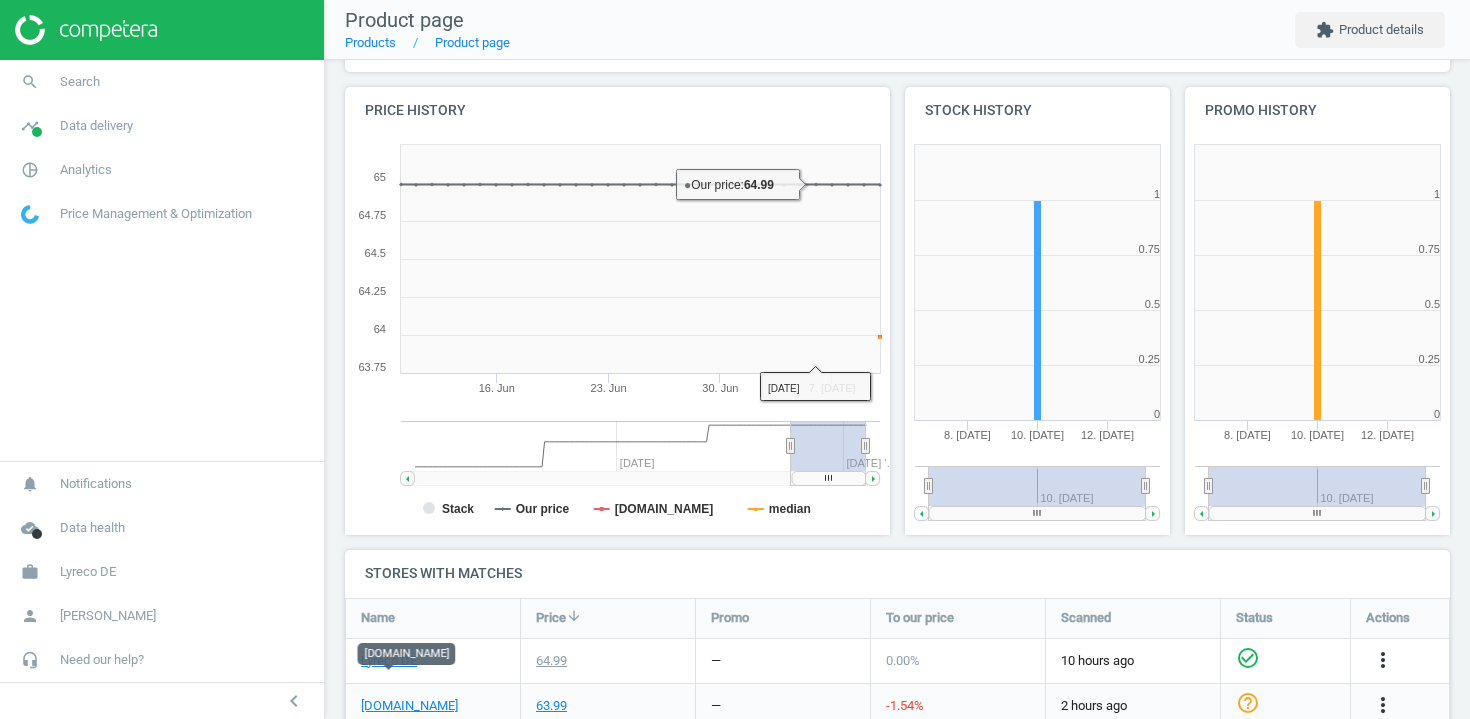 scroll, scrollTop: 0, scrollLeft: 0, axis: both 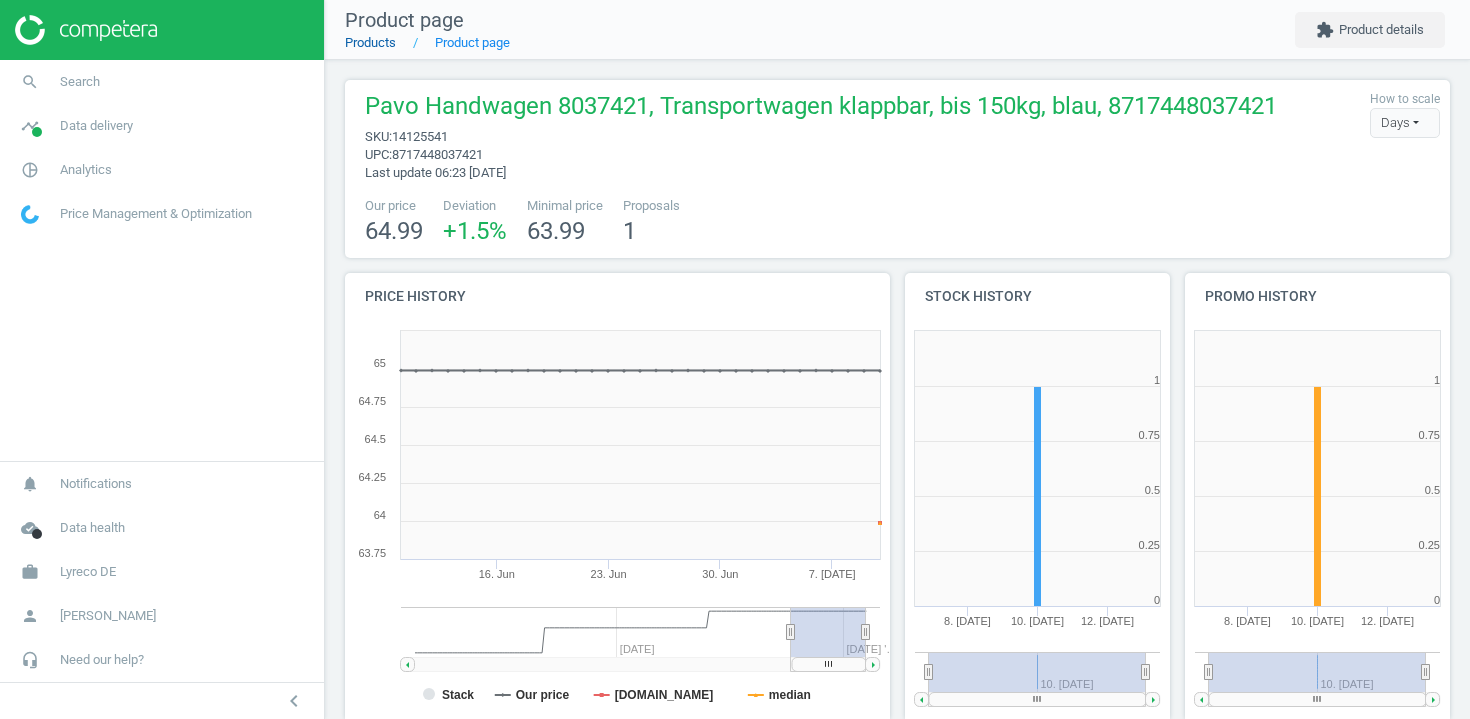click on "Products" at bounding box center (370, 42) 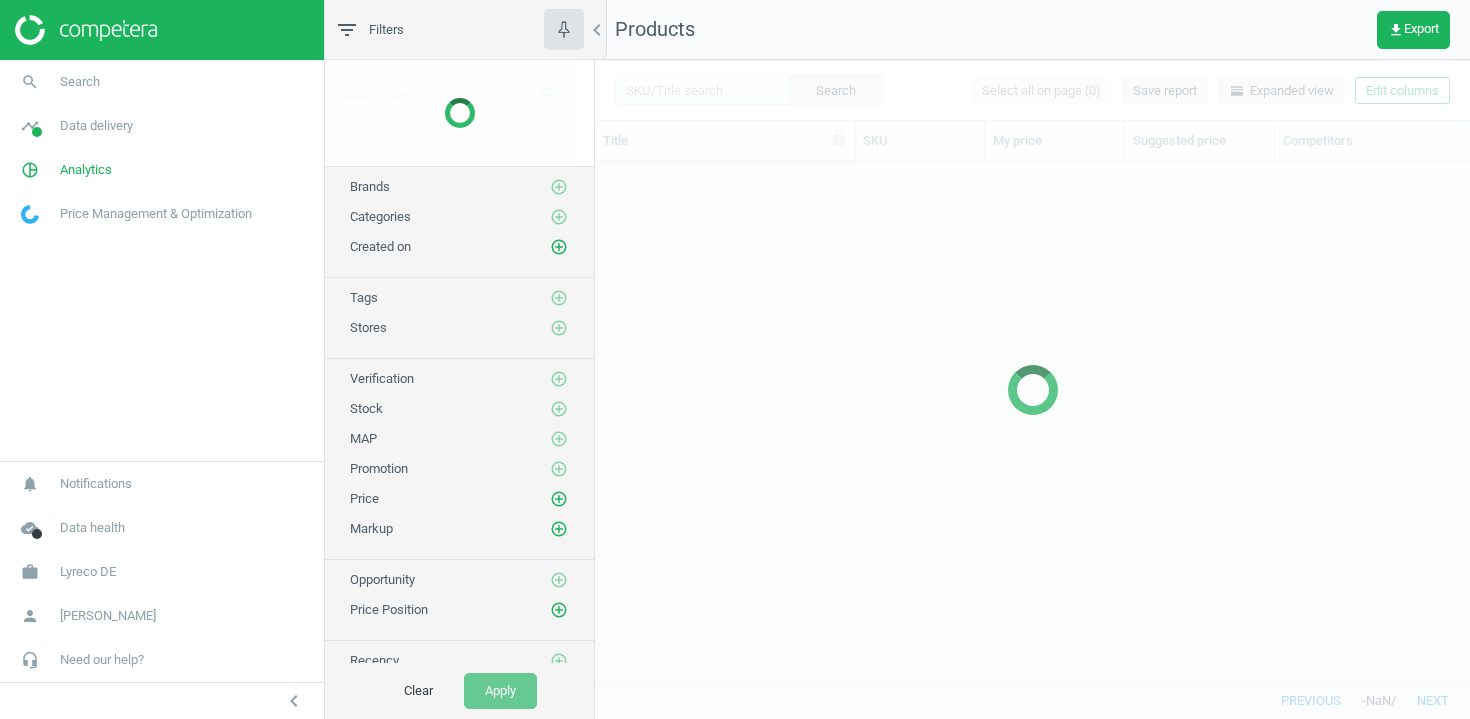 scroll, scrollTop: 1, scrollLeft: 1, axis: both 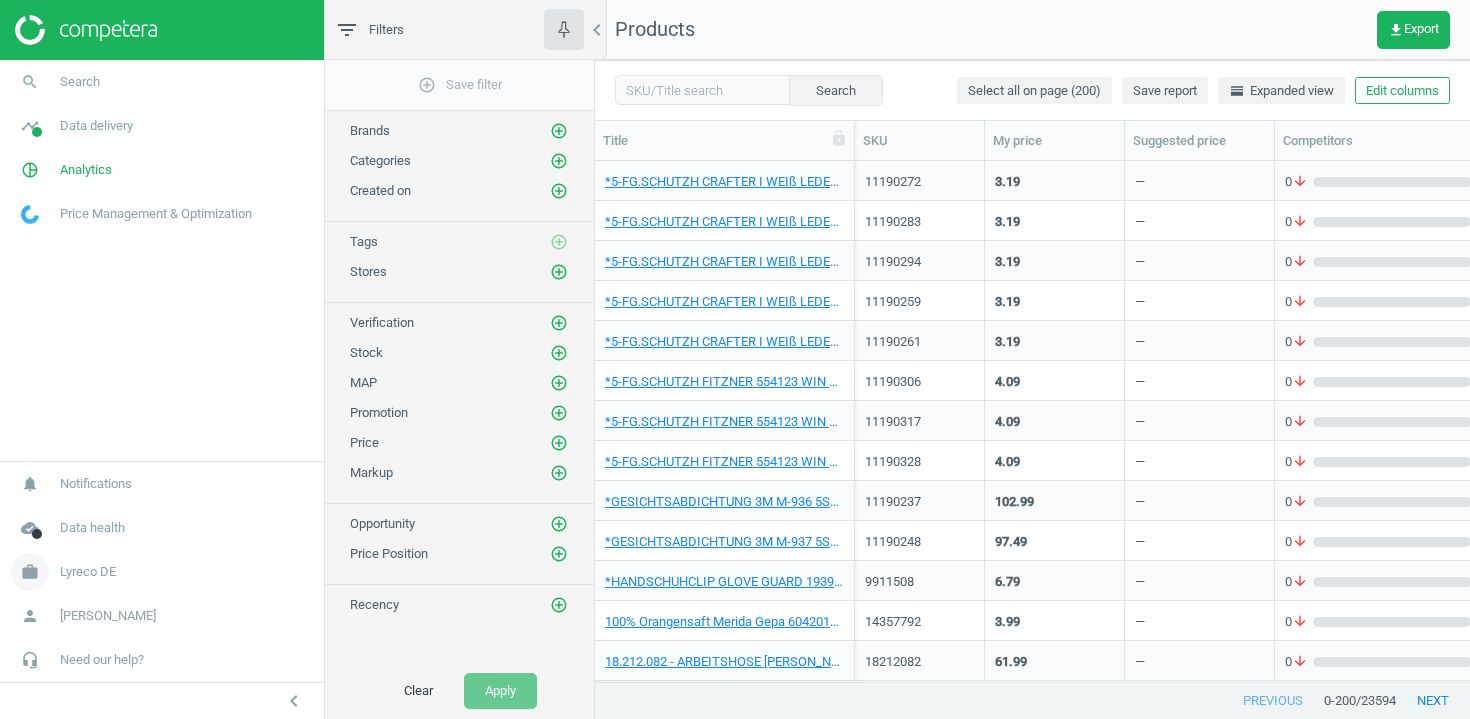 click on "Lyreco DE" at bounding box center (88, 572) 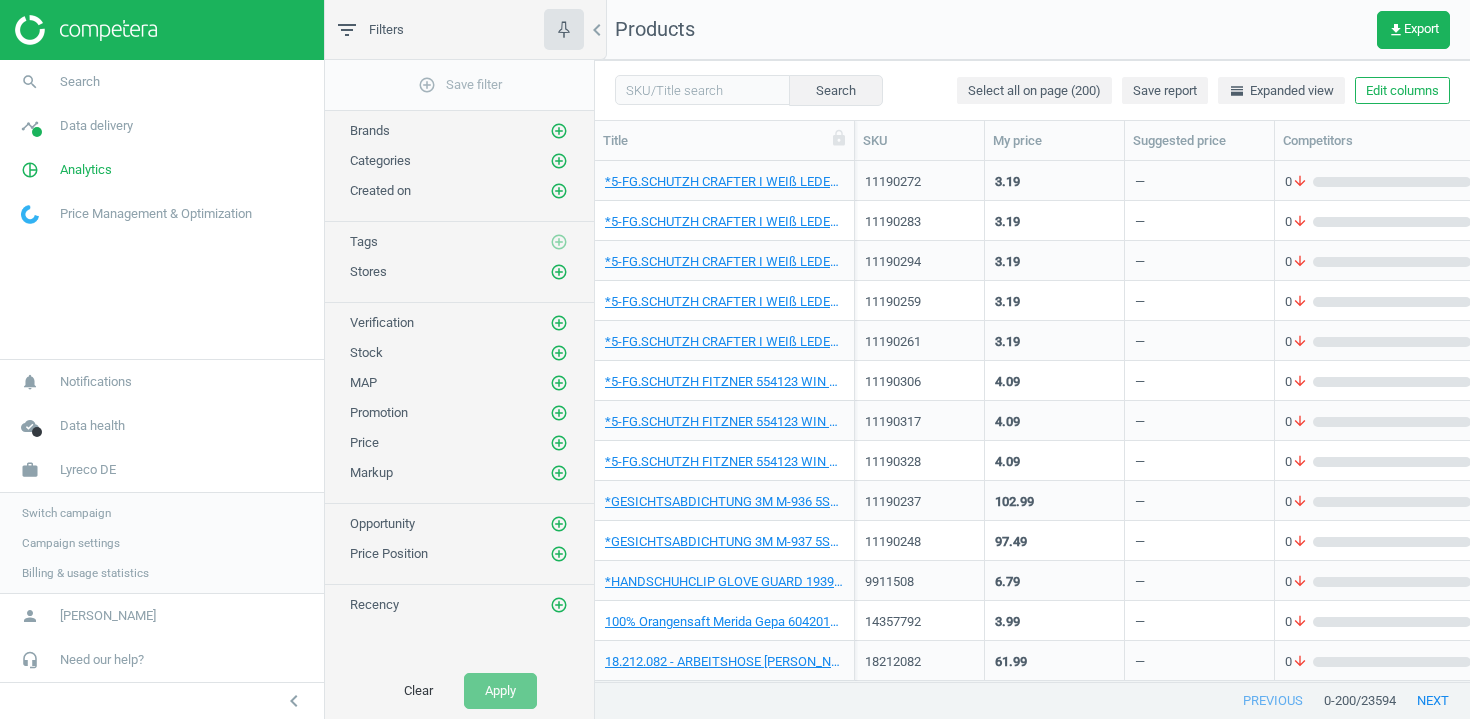 click on "Switch campaign" at bounding box center (66, 513) 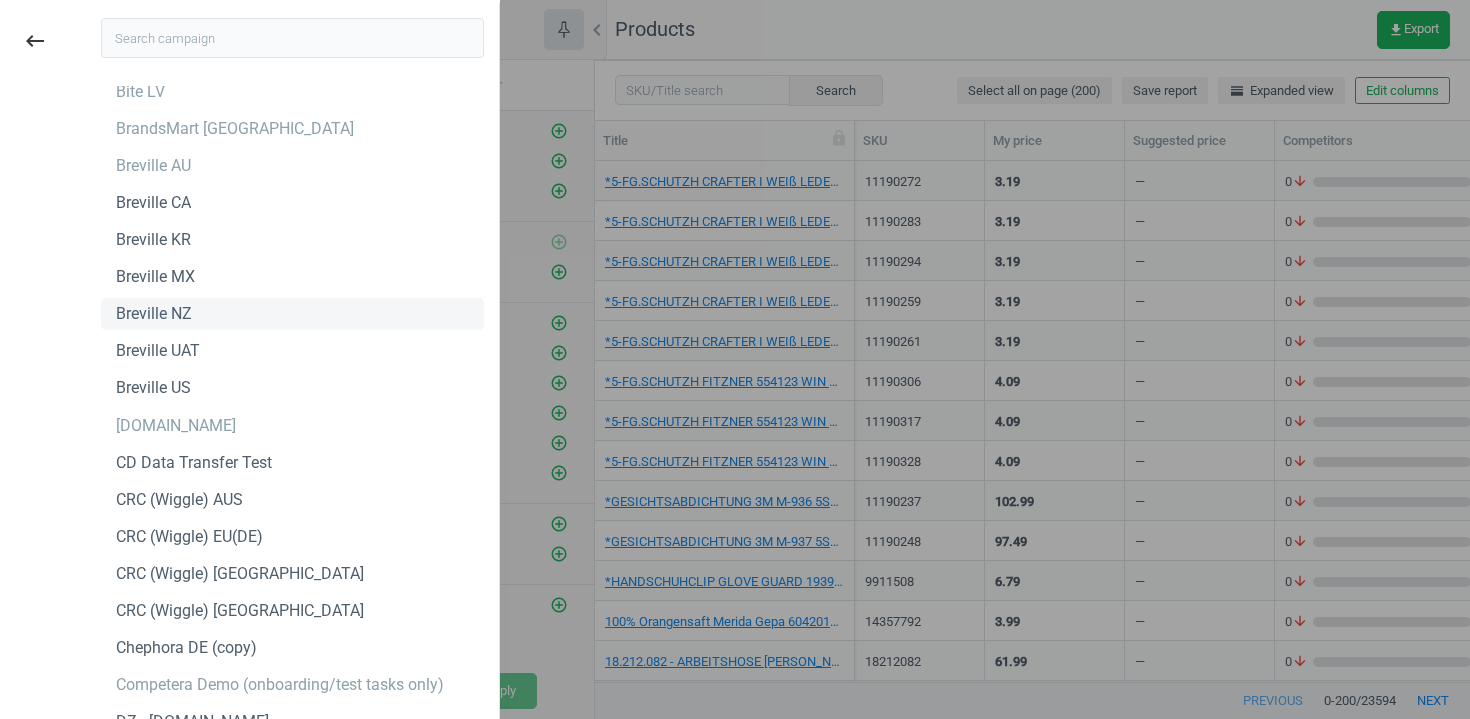 scroll, scrollTop: 1318, scrollLeft: 0, axis: vertical 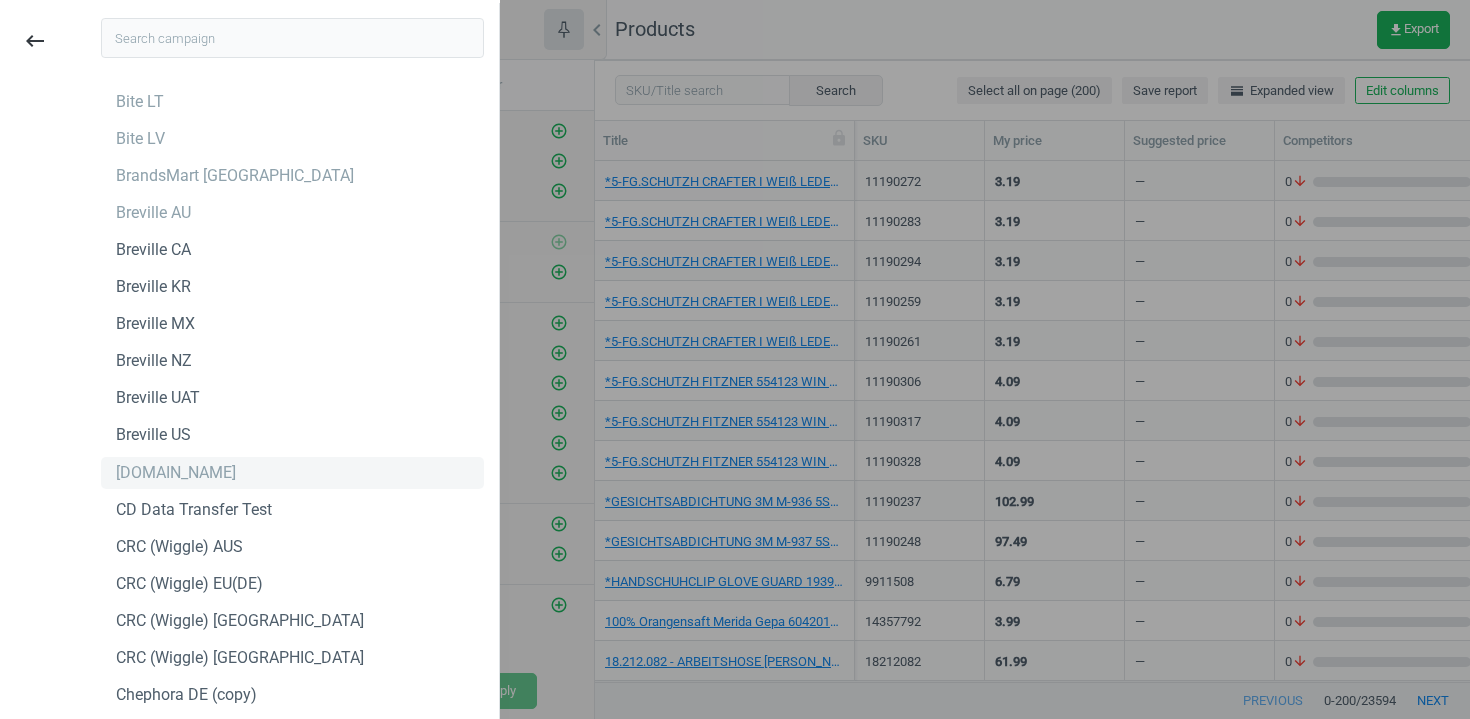 click on "Brocard.ua" at bounding box center (176, 473) 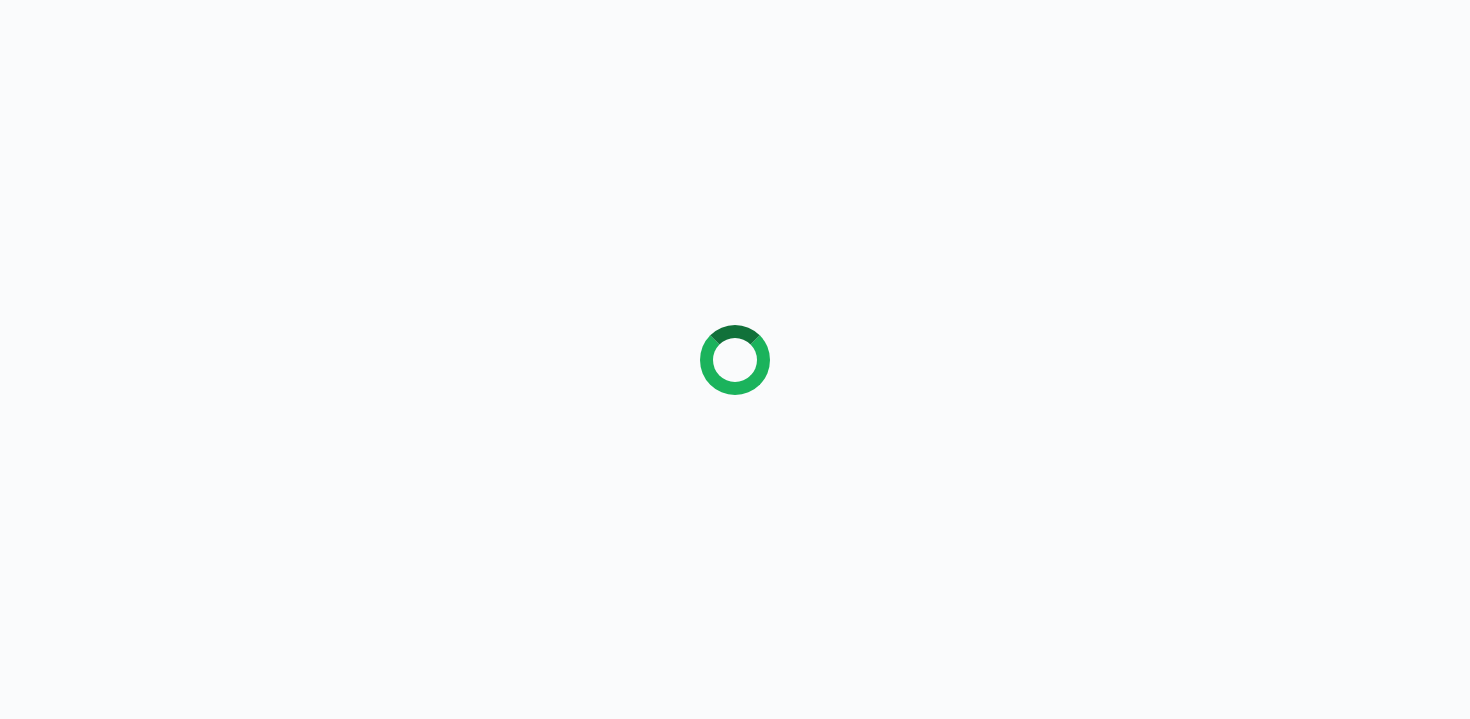 scroll, scrollTop: 0, scrollLeft: 0, axis: both 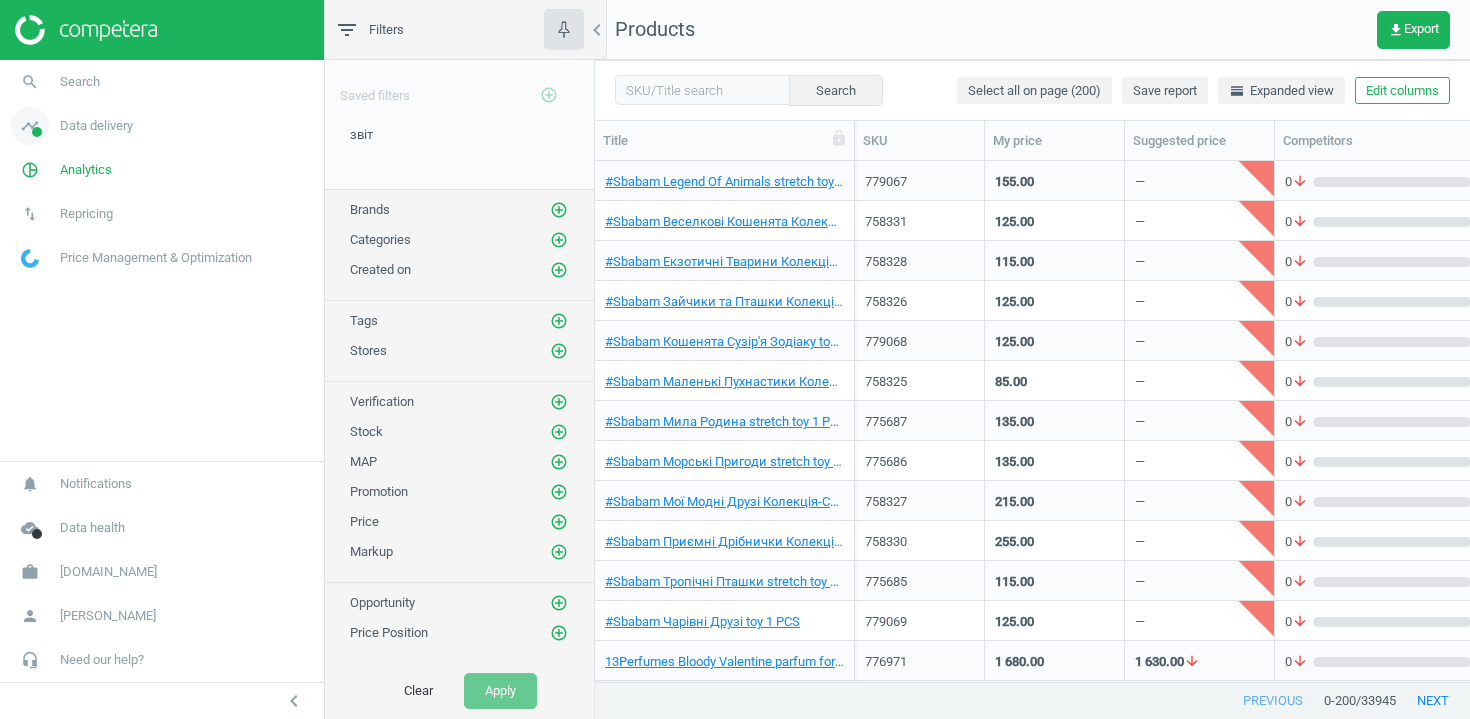 click on "Data delivery" at bounding box center [96, 126] 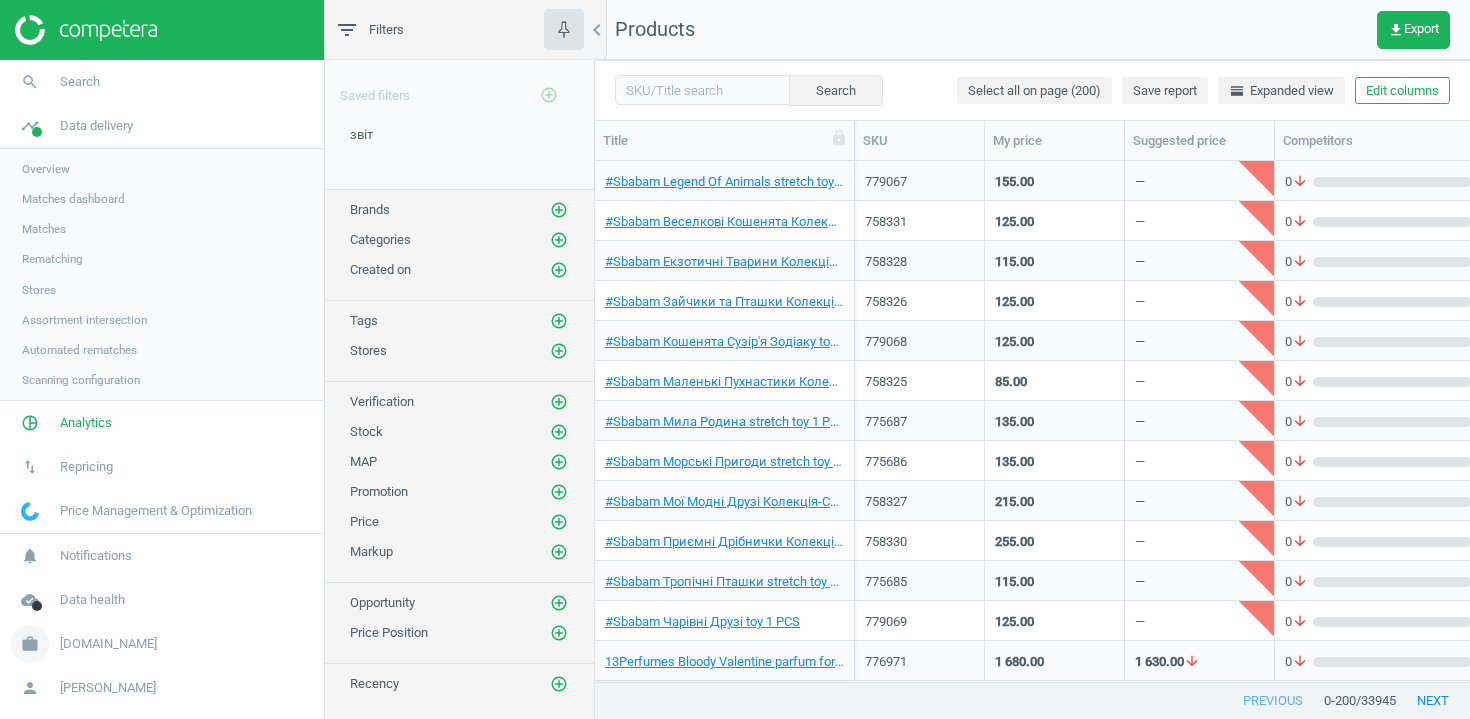 click on "Brocard.ua" at bounding box center [108, 644] 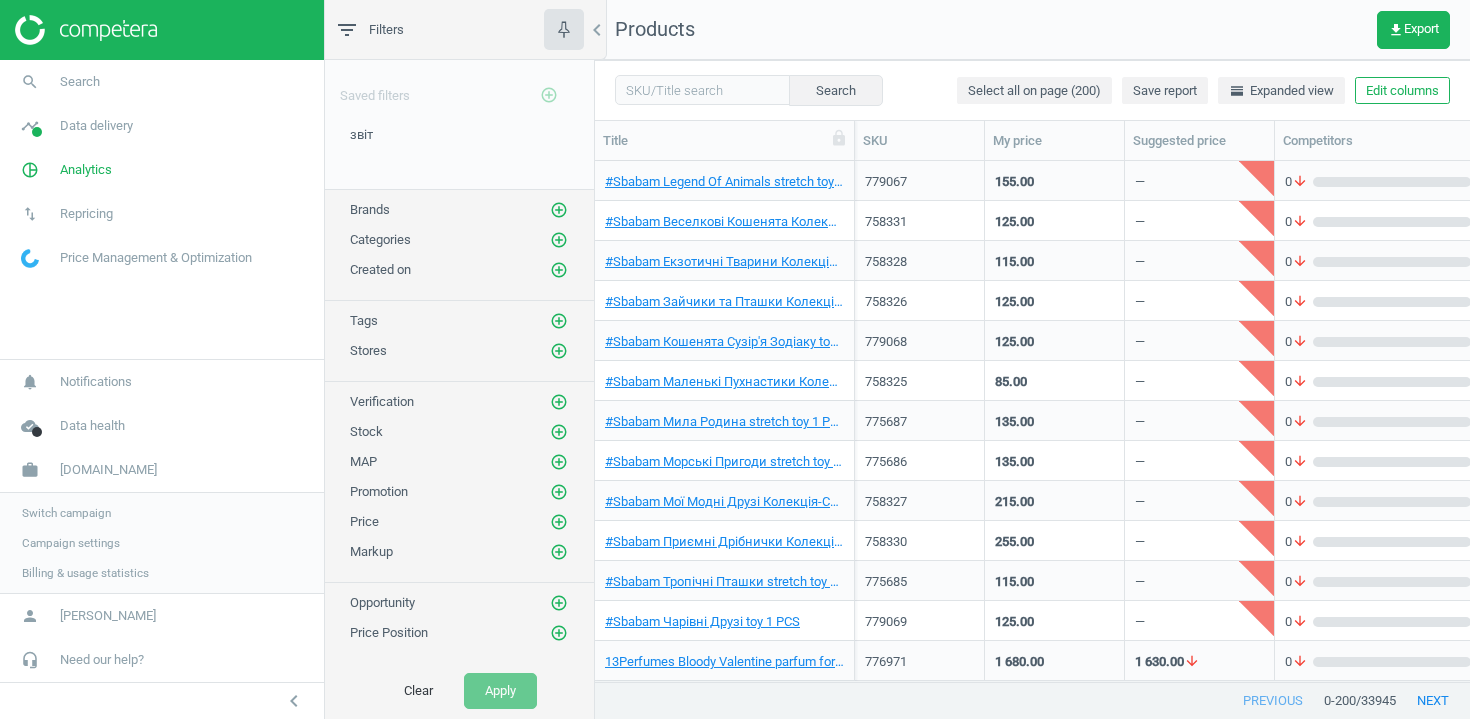 click on "Campaign settings" at bounding box center (162, 543) 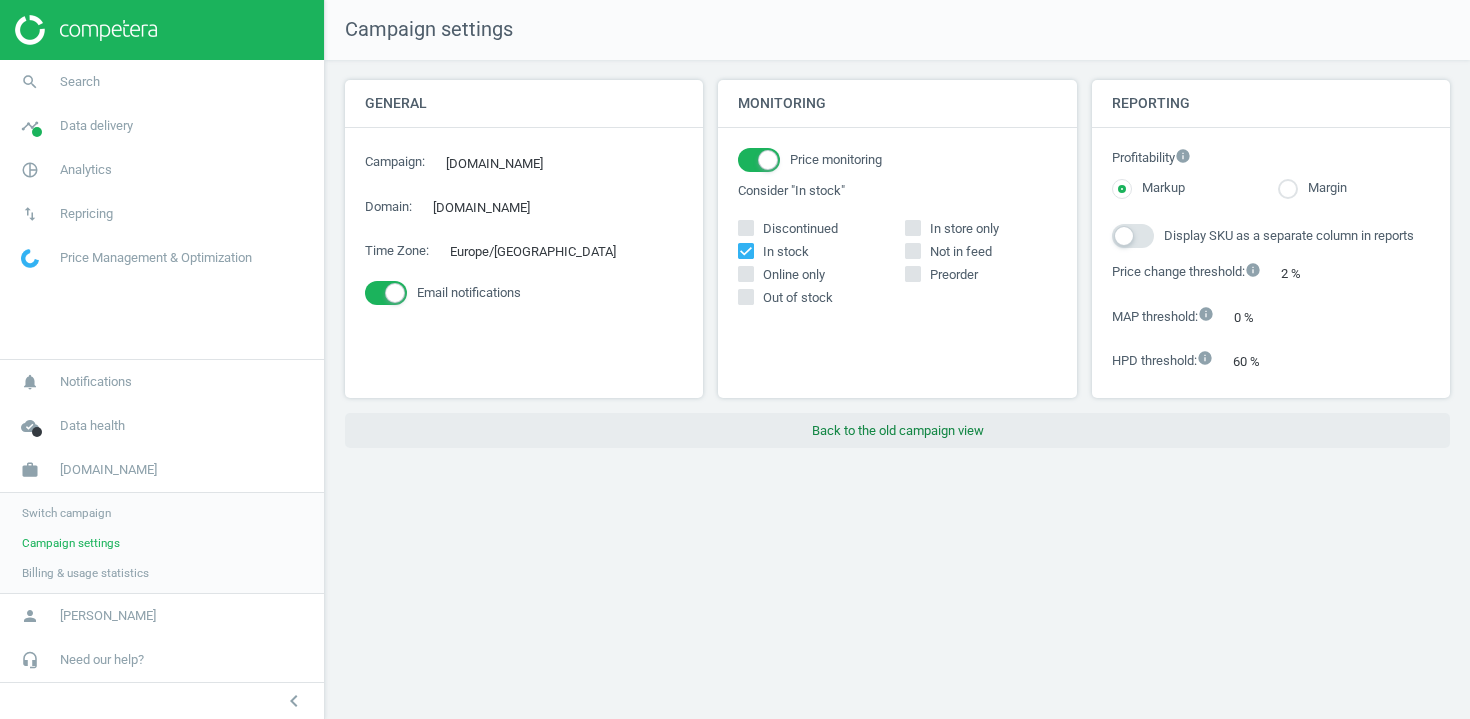 click on "Back to the old campaign view" at bounding box center [897, 431] 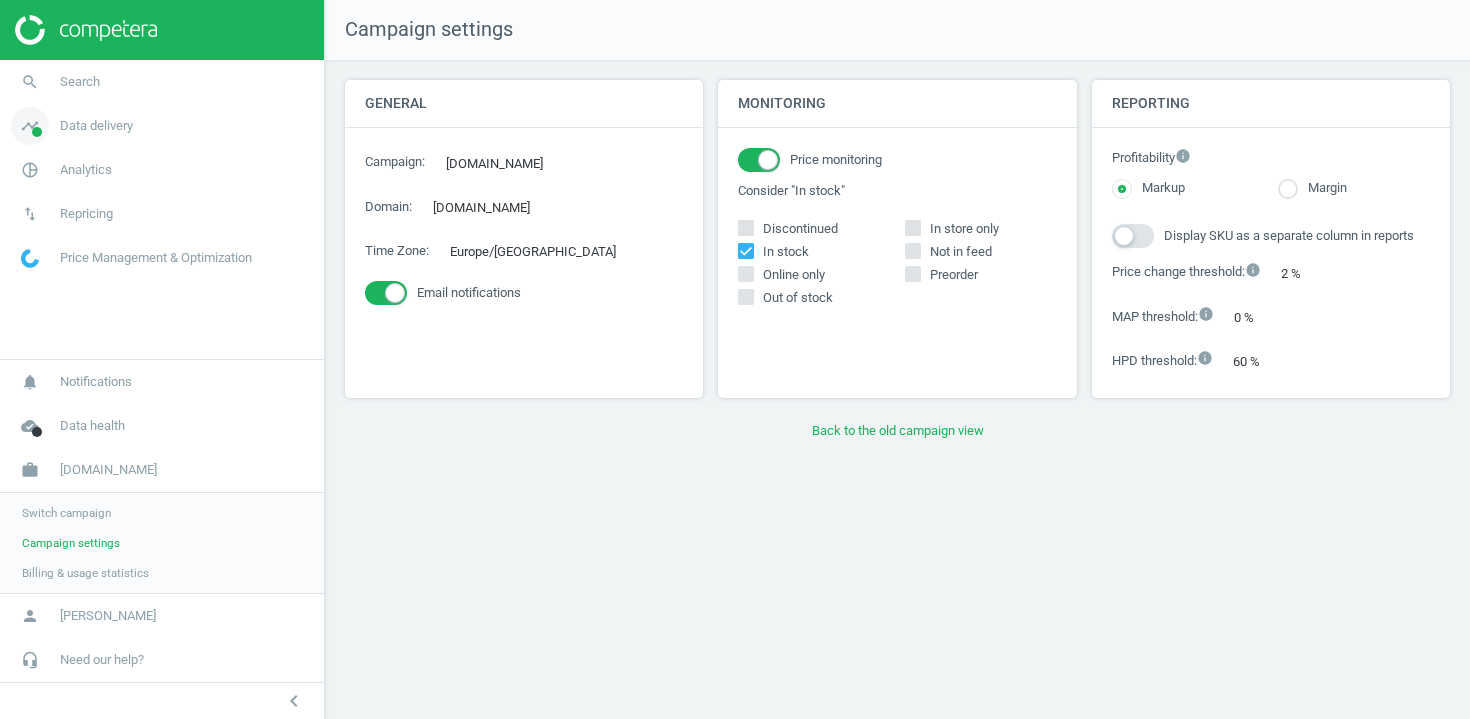 click on "Data delivery" at bounding box center (96, 126) 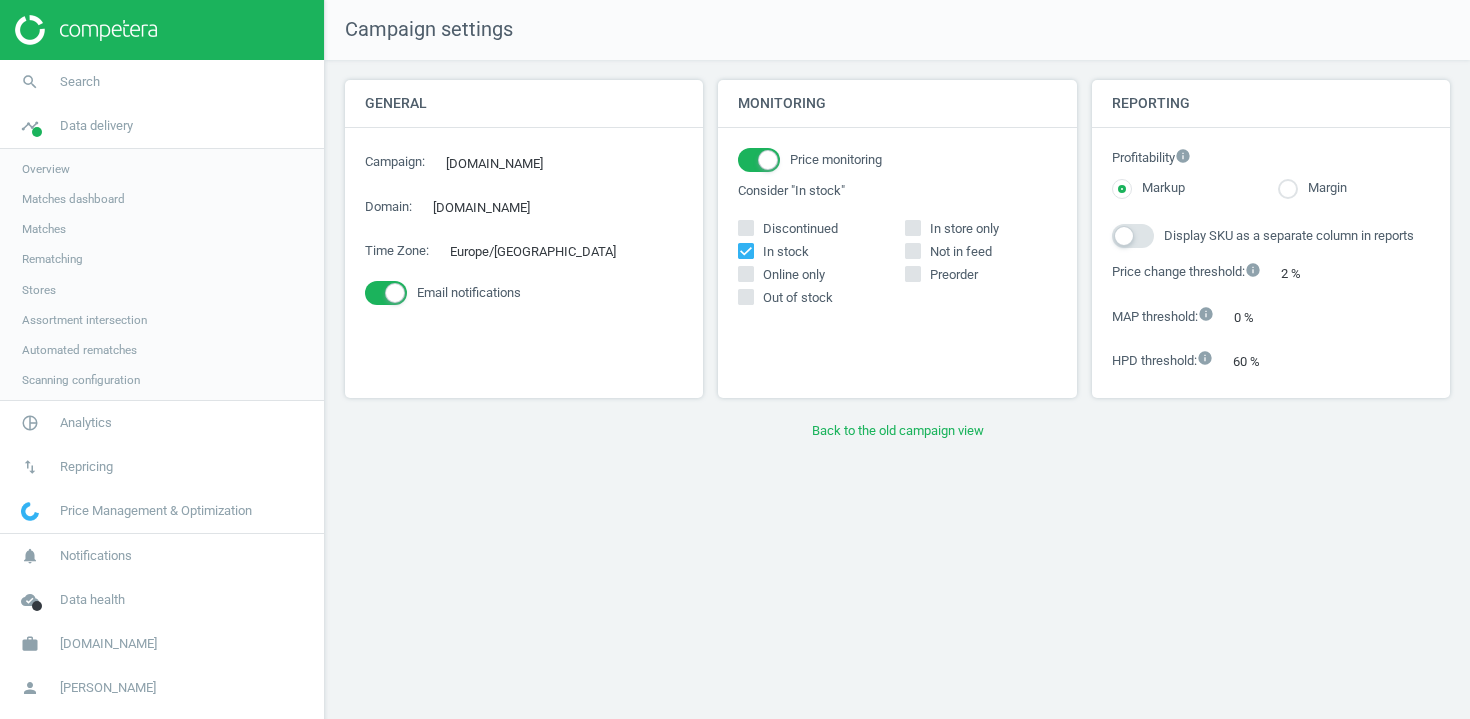 click on "Stores" at bounding box center [39, 290] 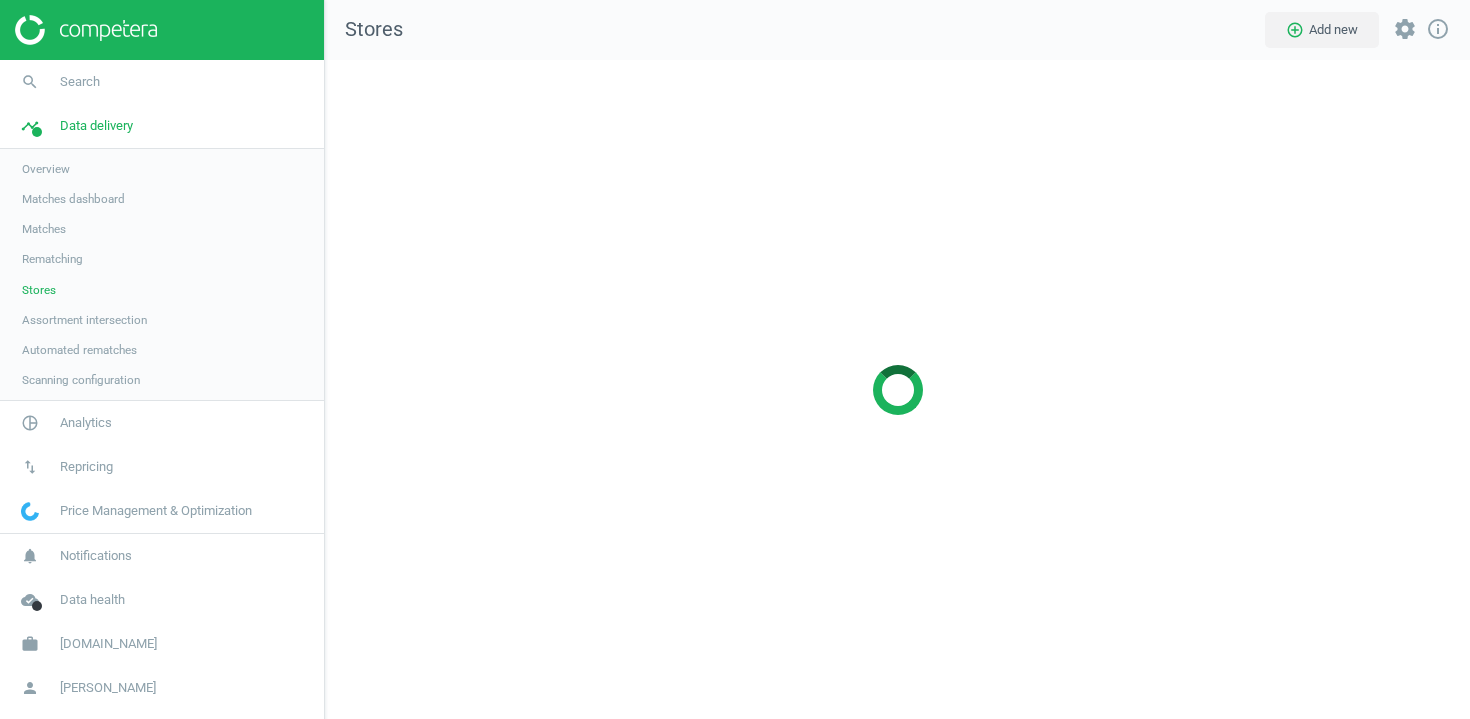 scroll, scrollTop: 10, scrollLeft: 10, axis: both 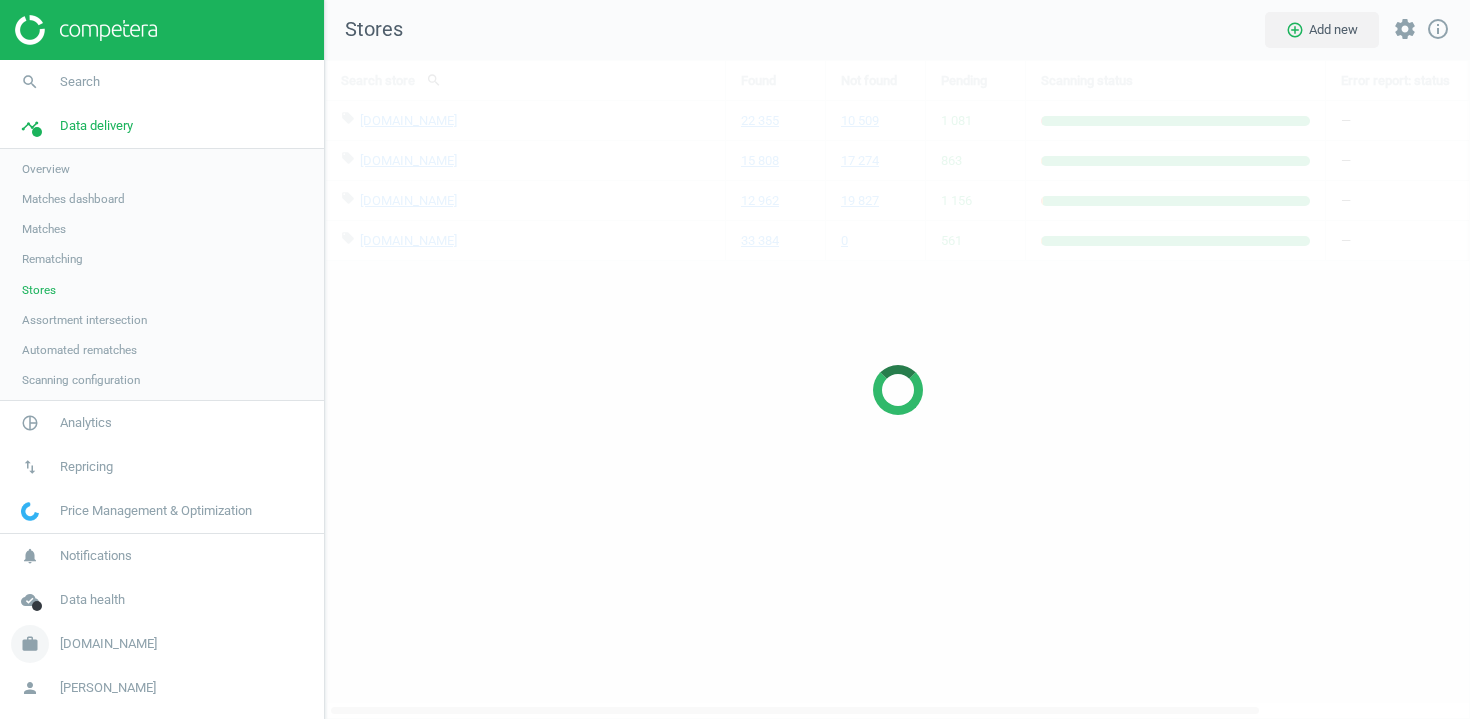 click on "Brocard.ua" at bounding box center (108, 644) 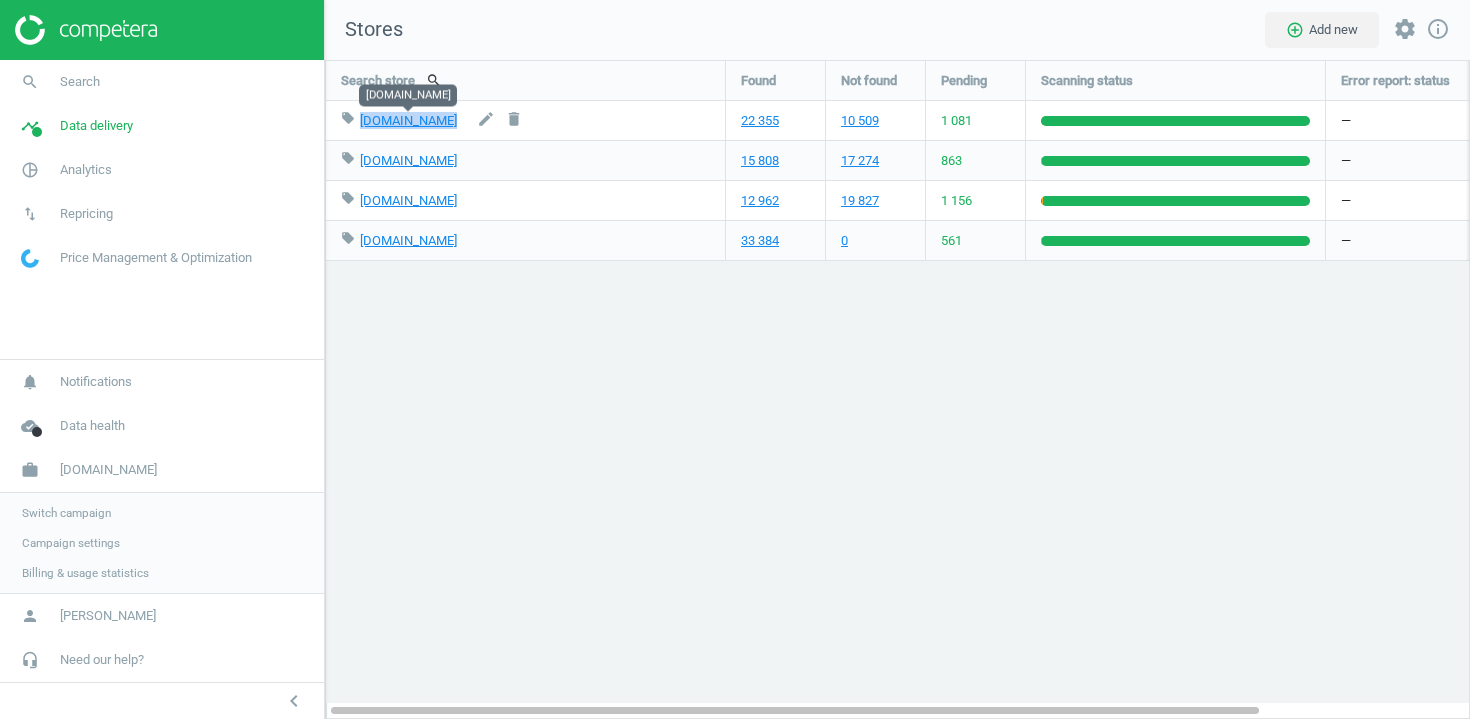 drag, startPoint x: 356, startPoint y: 125, endPoint x: 458, endPoint y: 124, distance: 102.0049 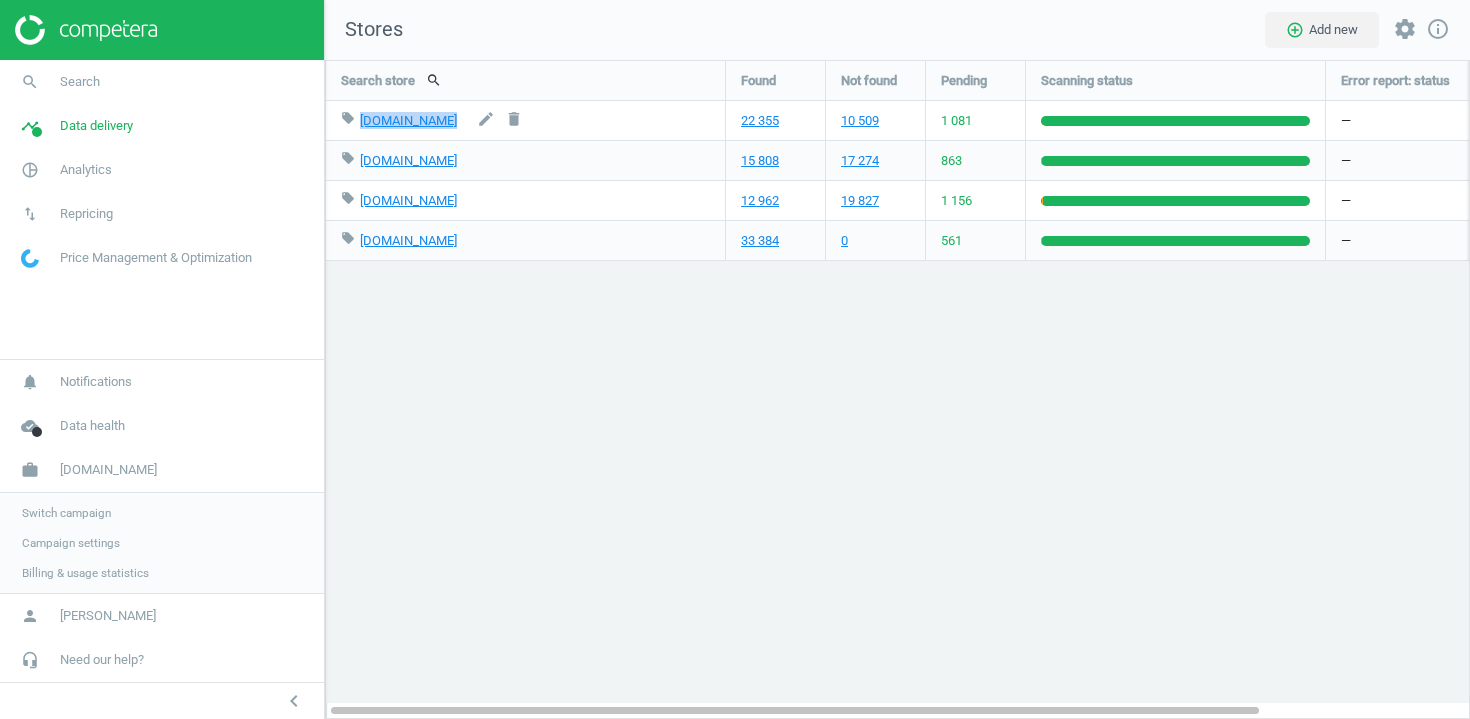 copy on "makeup.com.ua" 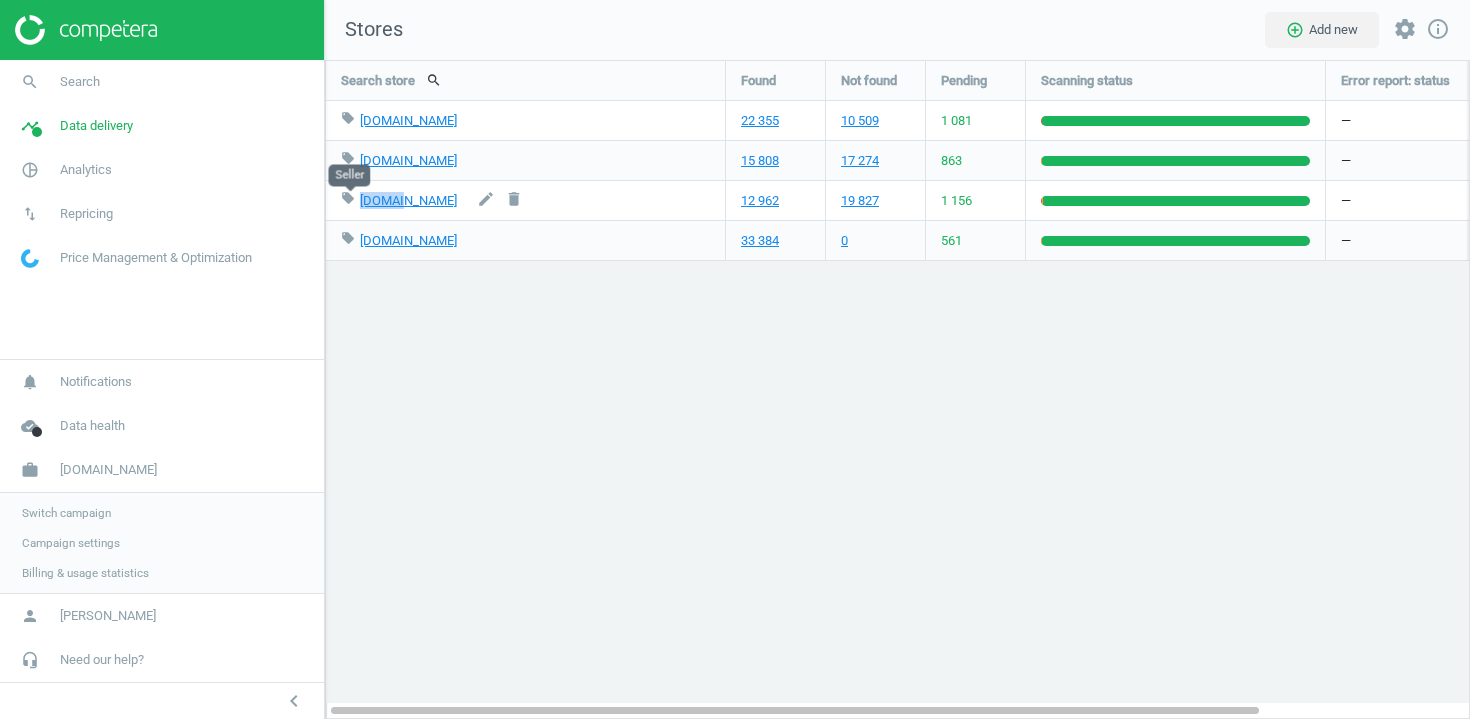 drag, startPoint x: 409, startPoint y: 205, endPoint x: 356, endPoint y: 208, distance: 53.08484 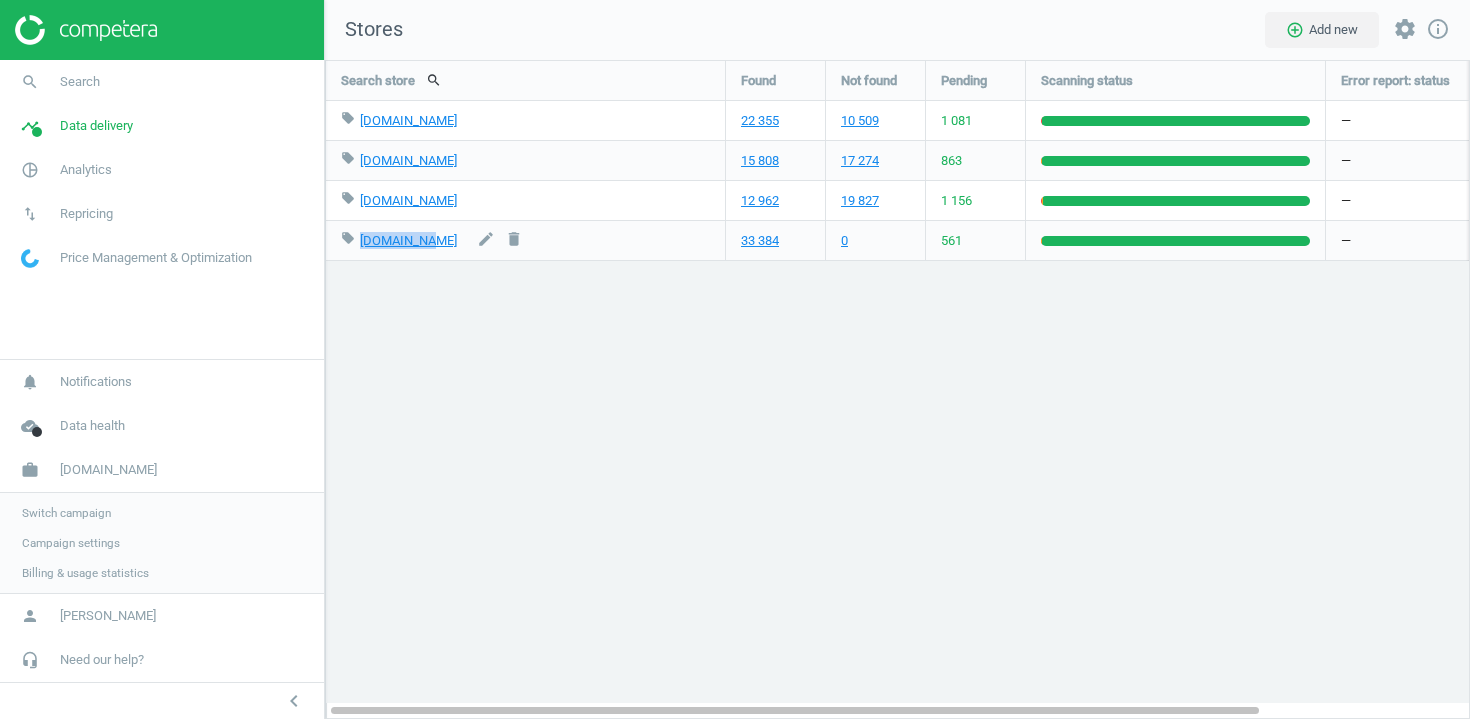 drag, startPoint x: 426, startPoint y: 243, endPoint x: 359, endPoint y: 249, distance: 67.26812 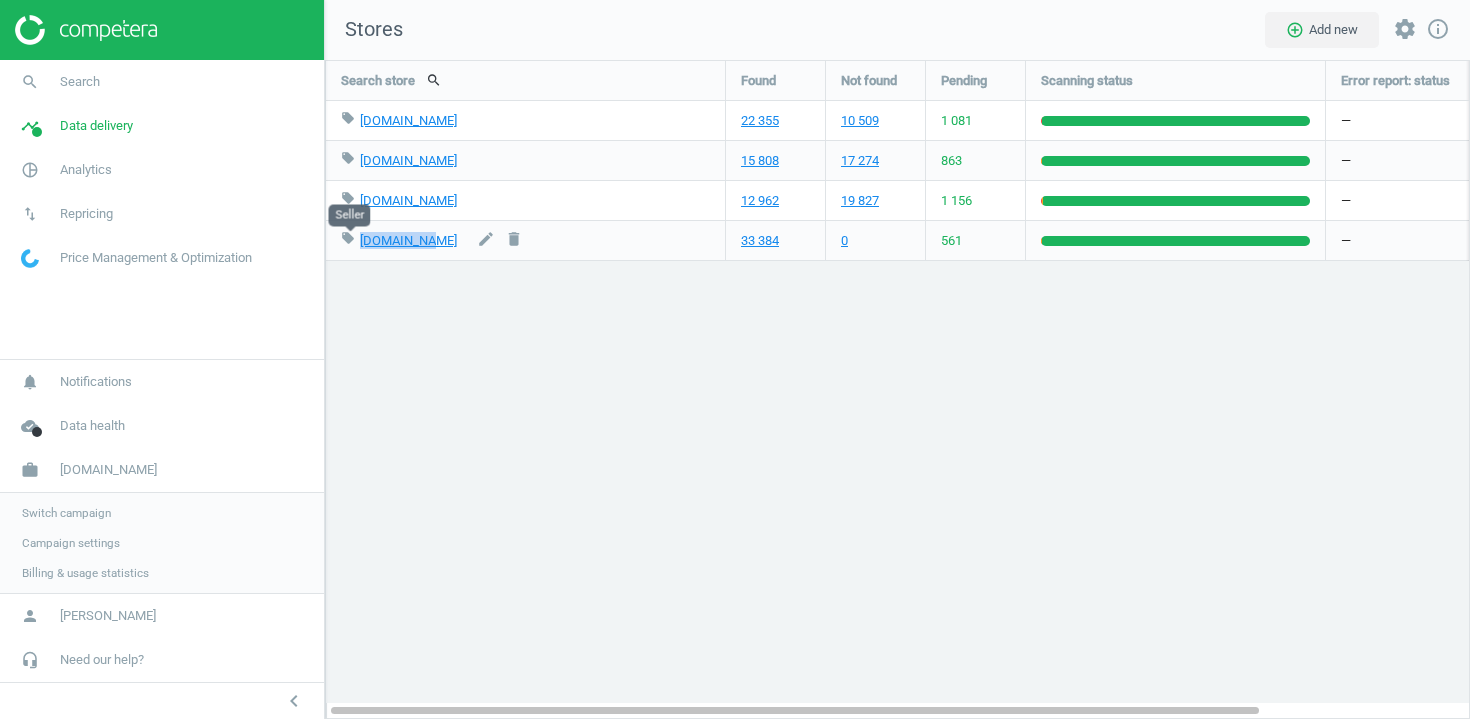 copy on "brocard.ua" 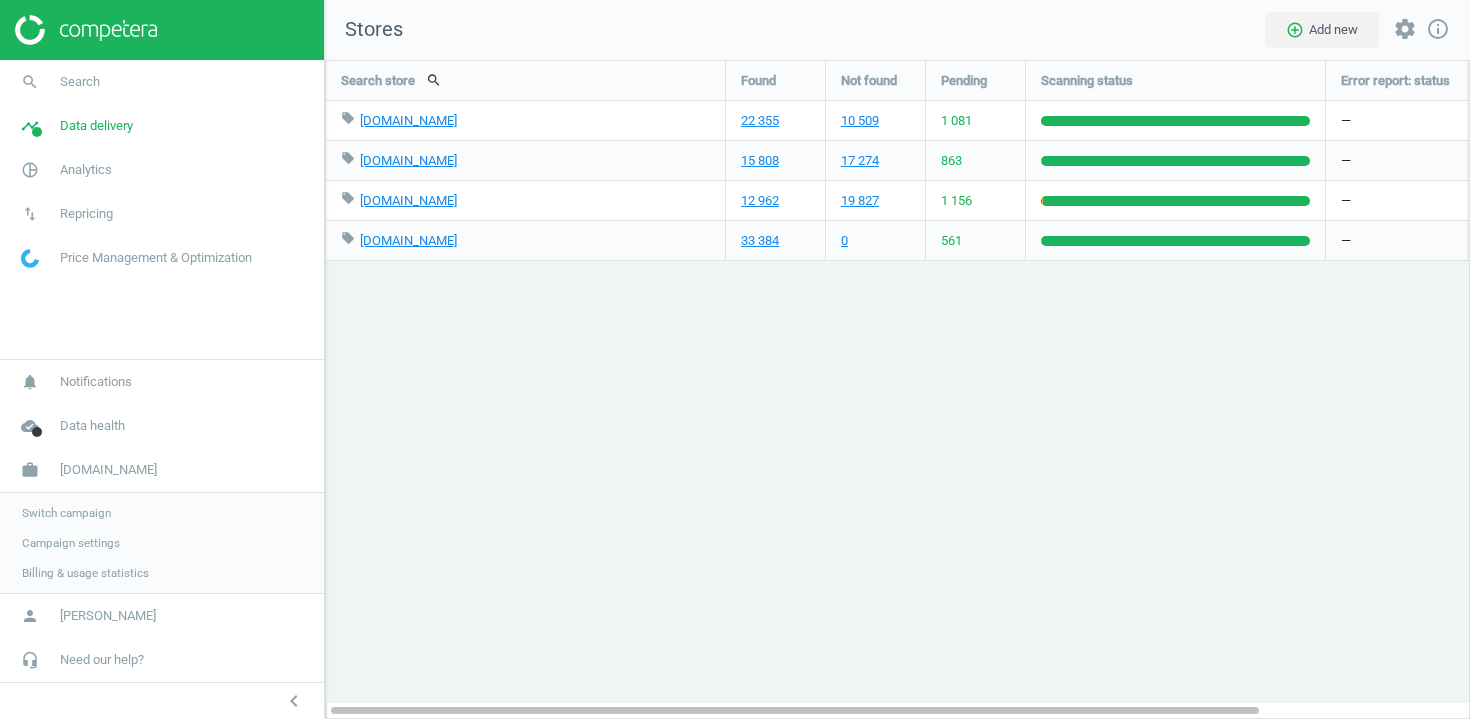 click on "Switch campaign" at bounding box center [66, 513] 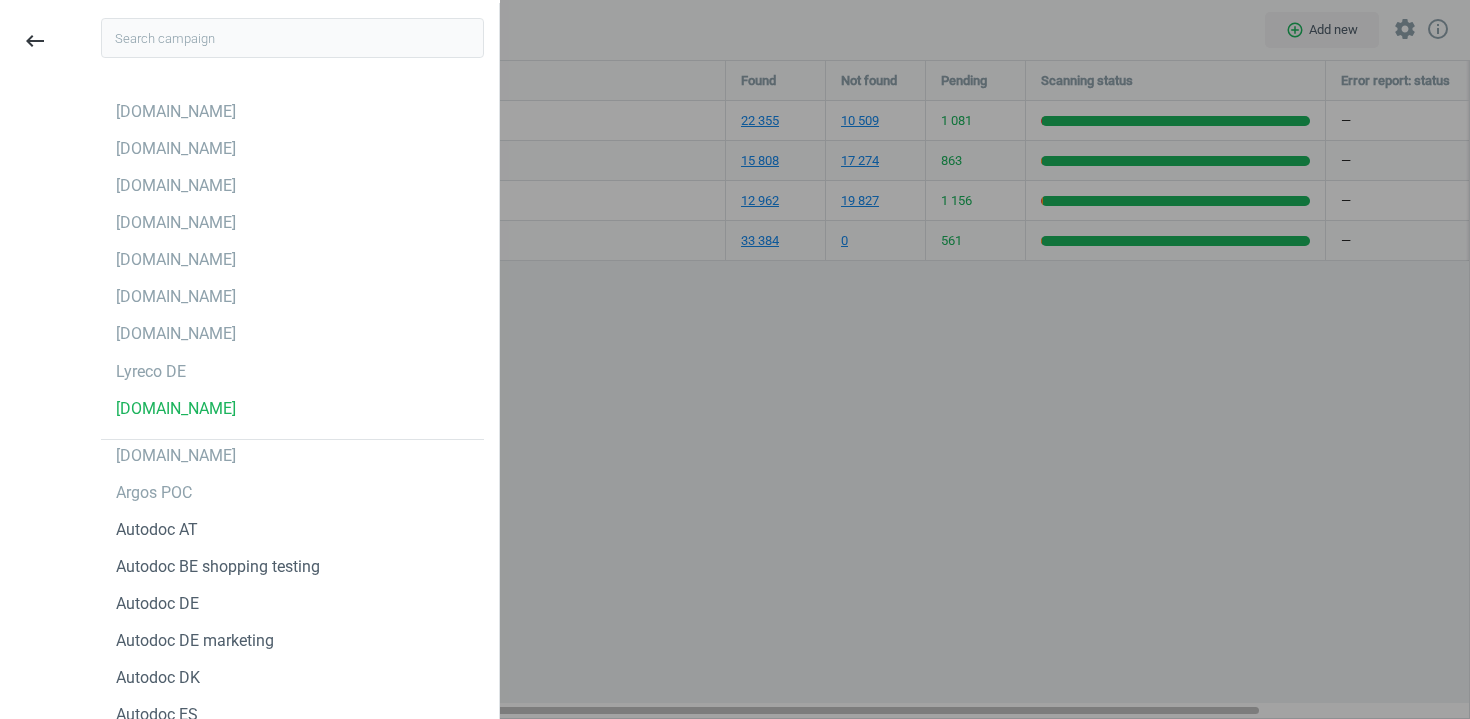 click on "autodoc.fr autodoc.at autodoc.co.uk autodoc.de autodoc.es autodoc.se autodoc.it Lyreco DE Brocard.ua Antoshka.ua Argos POC Autodoc AT Autodoc BE shopping testing Autodoc DE Autodoc DE marketing Autodoc DK Autodoc ES  Autodoc FI Autodoc FR Autodoc IT Autodoc NL Autodoc NO Autodoc PL Autodoc PT Autodoc SE Autodoc UK Autodoc de test import Autodoc test OPSDD BJS POC BTech 2 Balsam Brands US Beanz UK Beanz US BestBuy POC Betzold POC Bite LT Bite LV BrandsMart USA Breville AU Breville CA Breville KR Breville MX Breville NZ Breville UAT Breville US CD Data Transfer Test CRC (Wiggle) AUS CRC (Wiggle) EU(DE) CRC (Wiggle) UK CRC (Wiggle) US Chephora DE (copy) Competera Demo (onboarding/test tasks only) DZ - jumia.dz Delonghi UA Demo Retail EU NEW Derringers.com.au EG (jumia) - amazon.eg EG (jumia) - noon.com EG - jumia.com.eg EG(jumia) - btech.com EG(jumia) - carrefouregypt.com Expondo DE FCP Euro Farmina - CZ Farmina - GR Farmina - SK Farmina - US Farmina BR Farmina DE Farmina ESP Farmina FR Farmina IN Farmina NL" at bounding box center (292, 404) 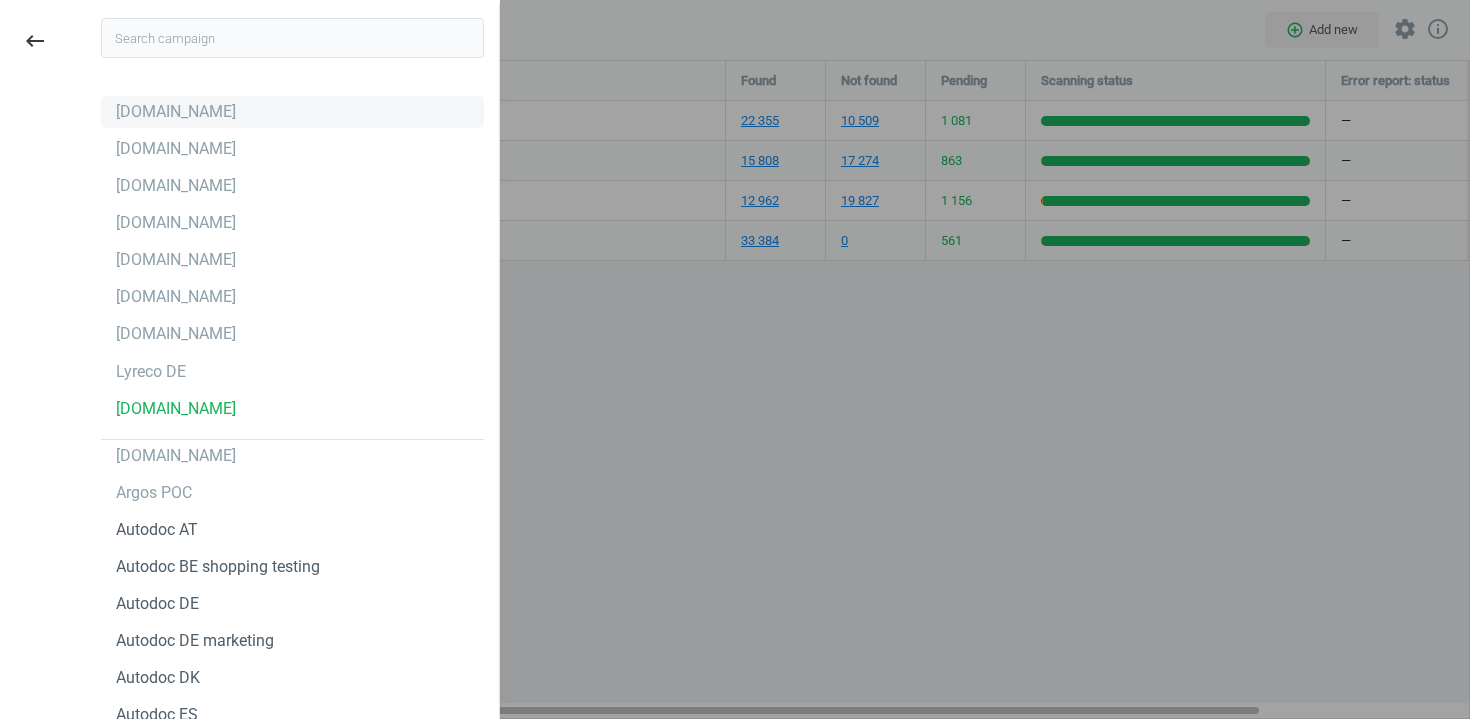 click on "autodoc.fr" at bounding box center (292, 112) 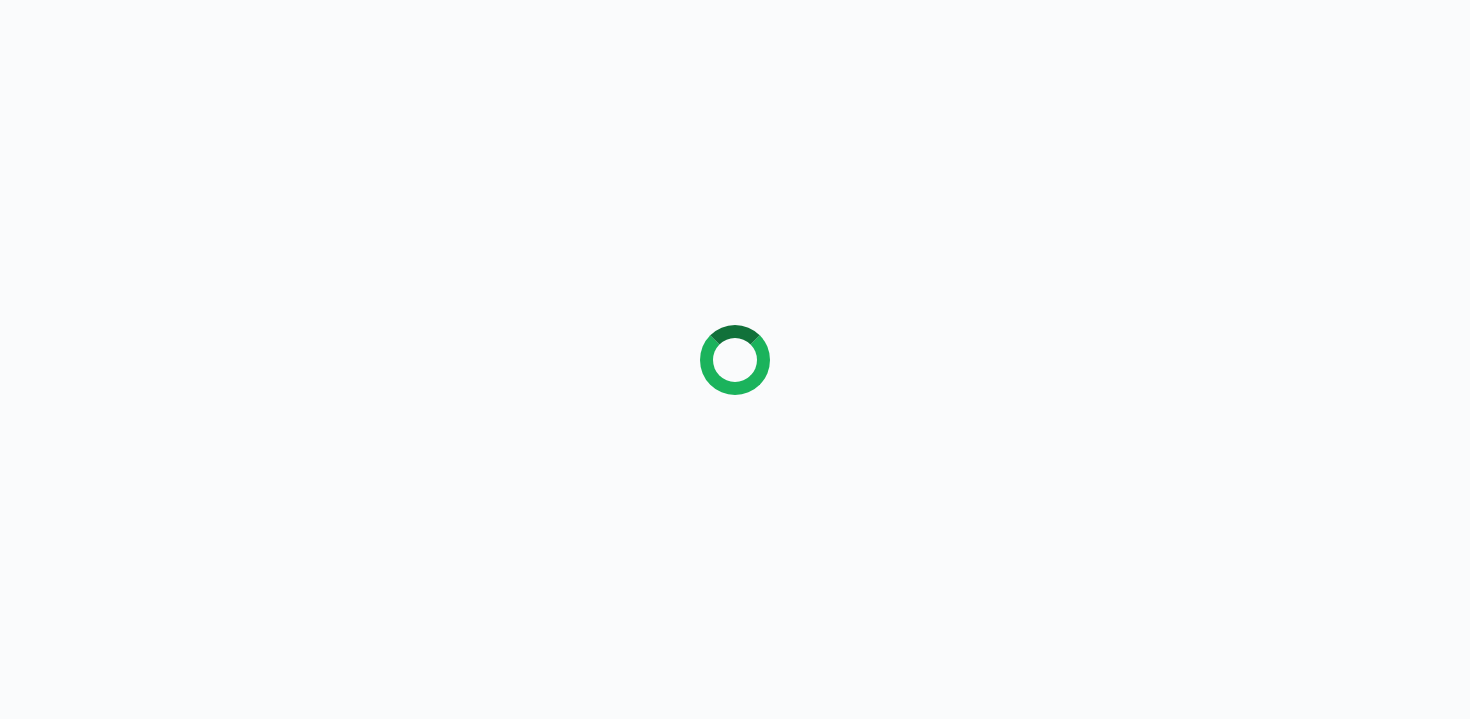 scroll, scrollTop: 0, scrollLeft: 0, axis: both 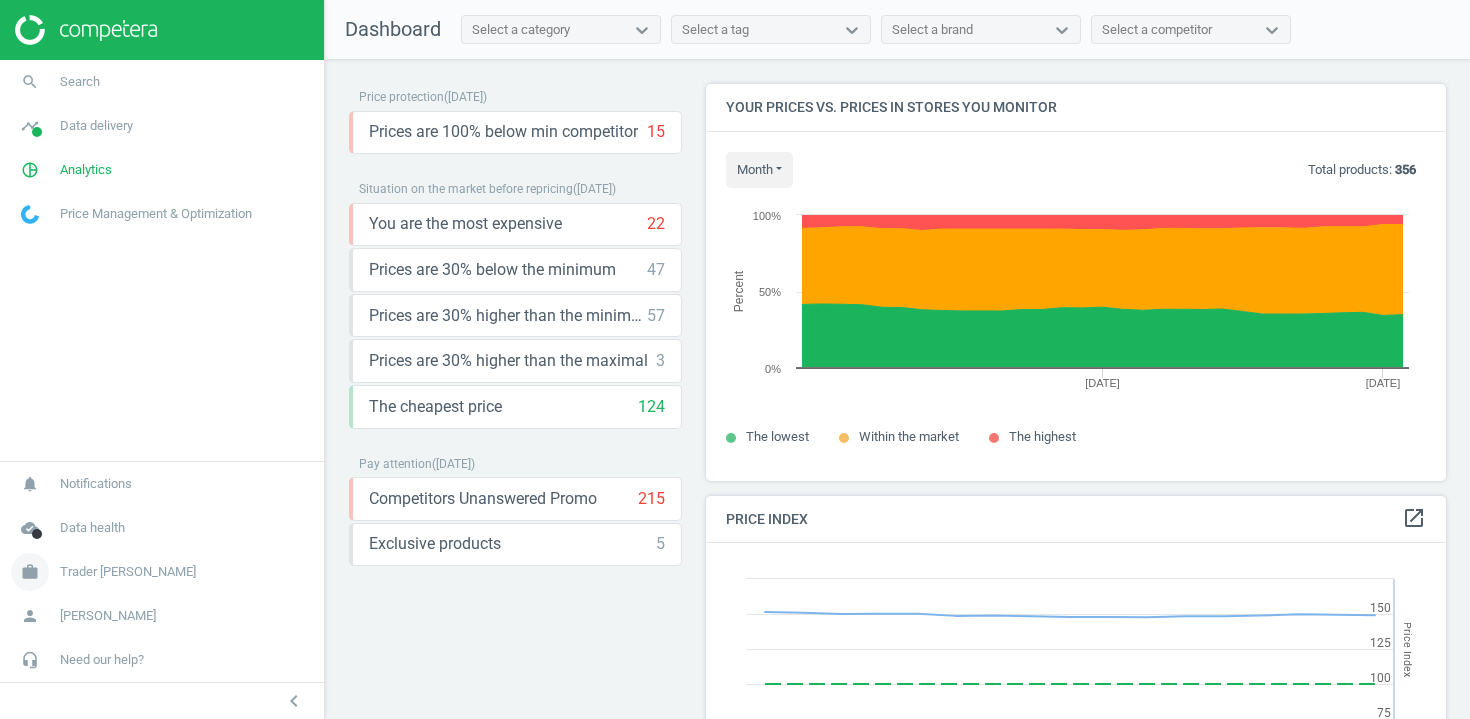 click on "work Trader [PERSON_NAME]" at bounding box center (162, 572) 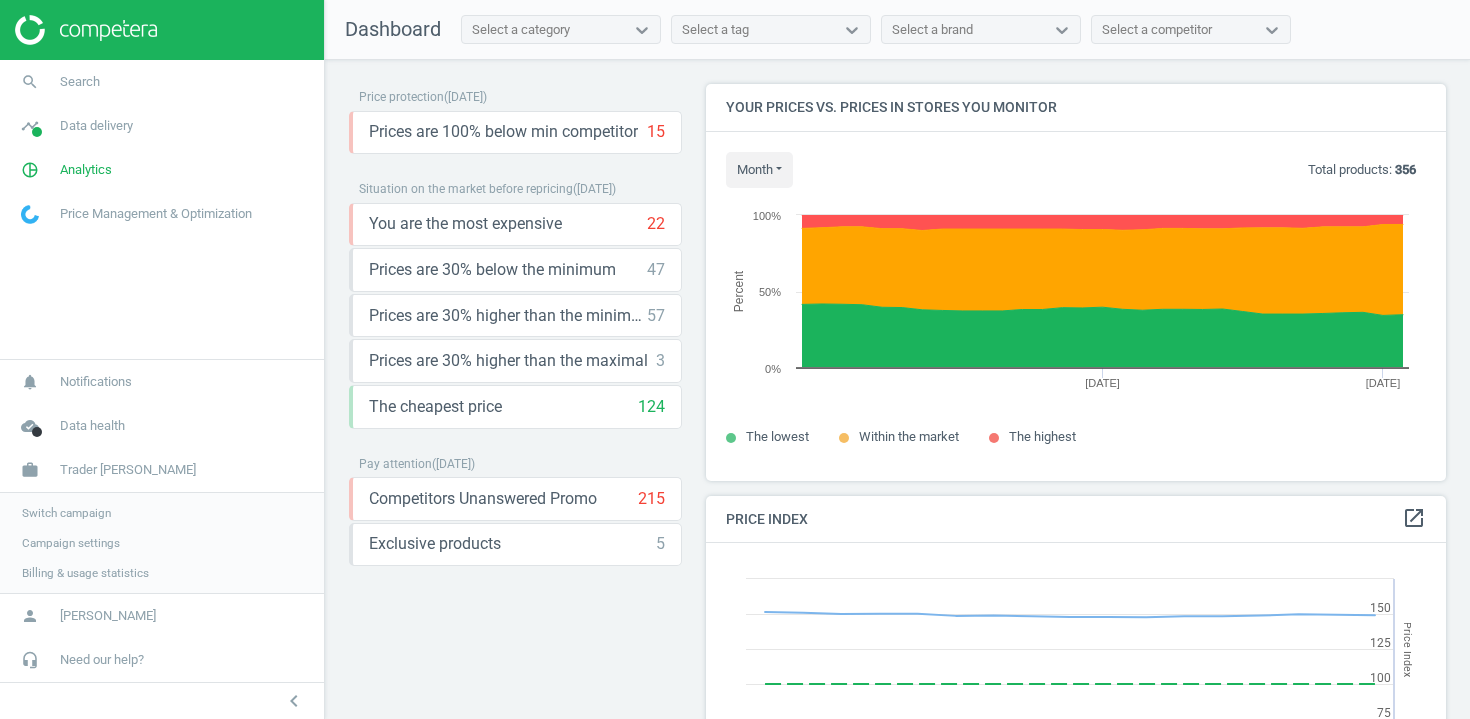 click on "Campaign settings" at bounding box center (71, 543) 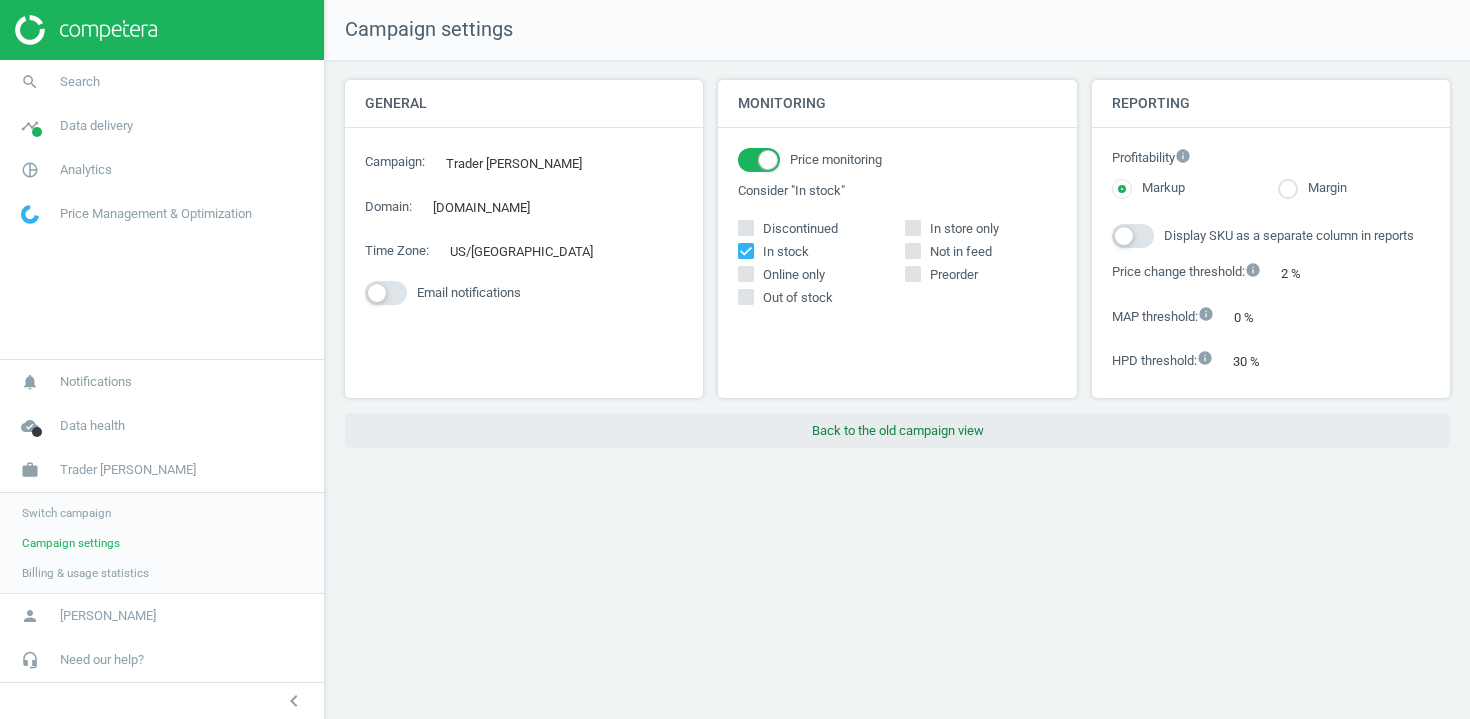 click on "Back to the old campaign view" at bounding box center [897, 431] 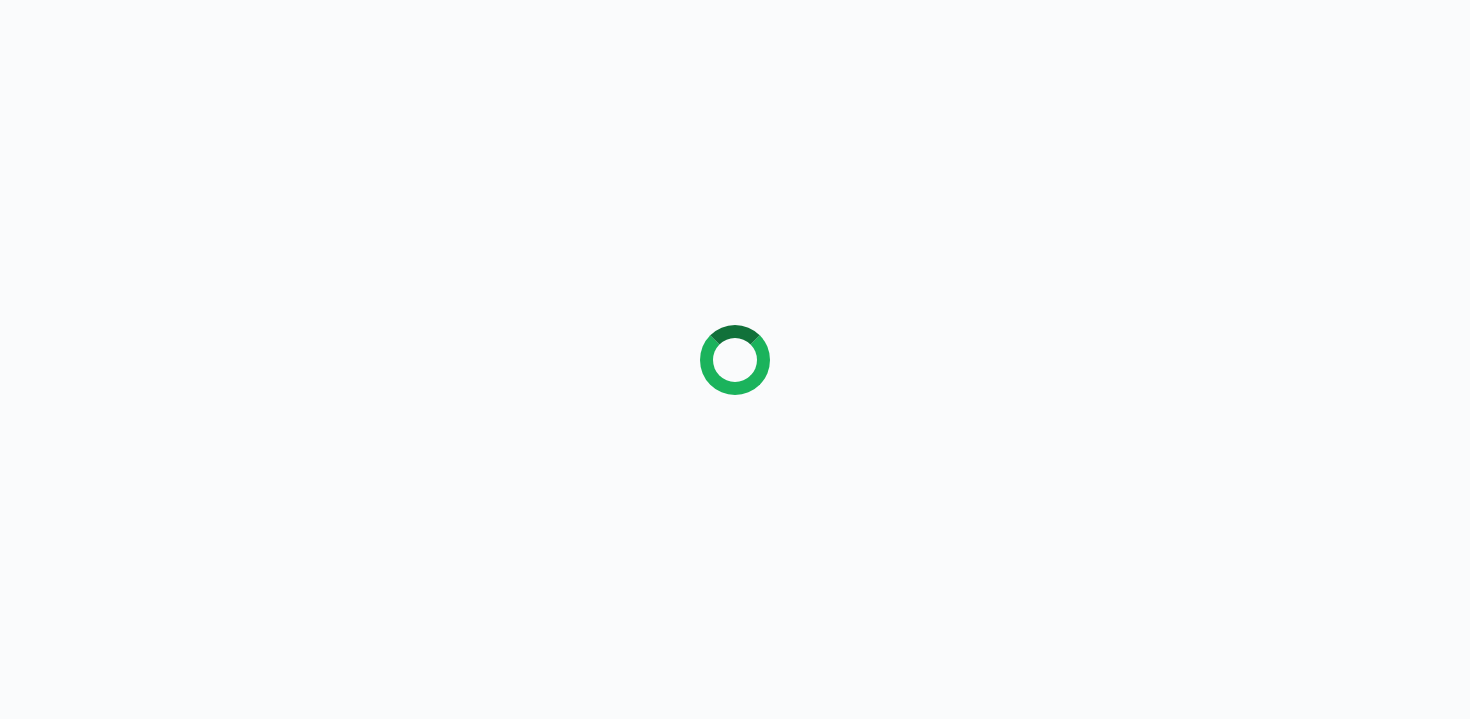 scroll, scrollTop: 0, scrollLeft: 0, axis: both 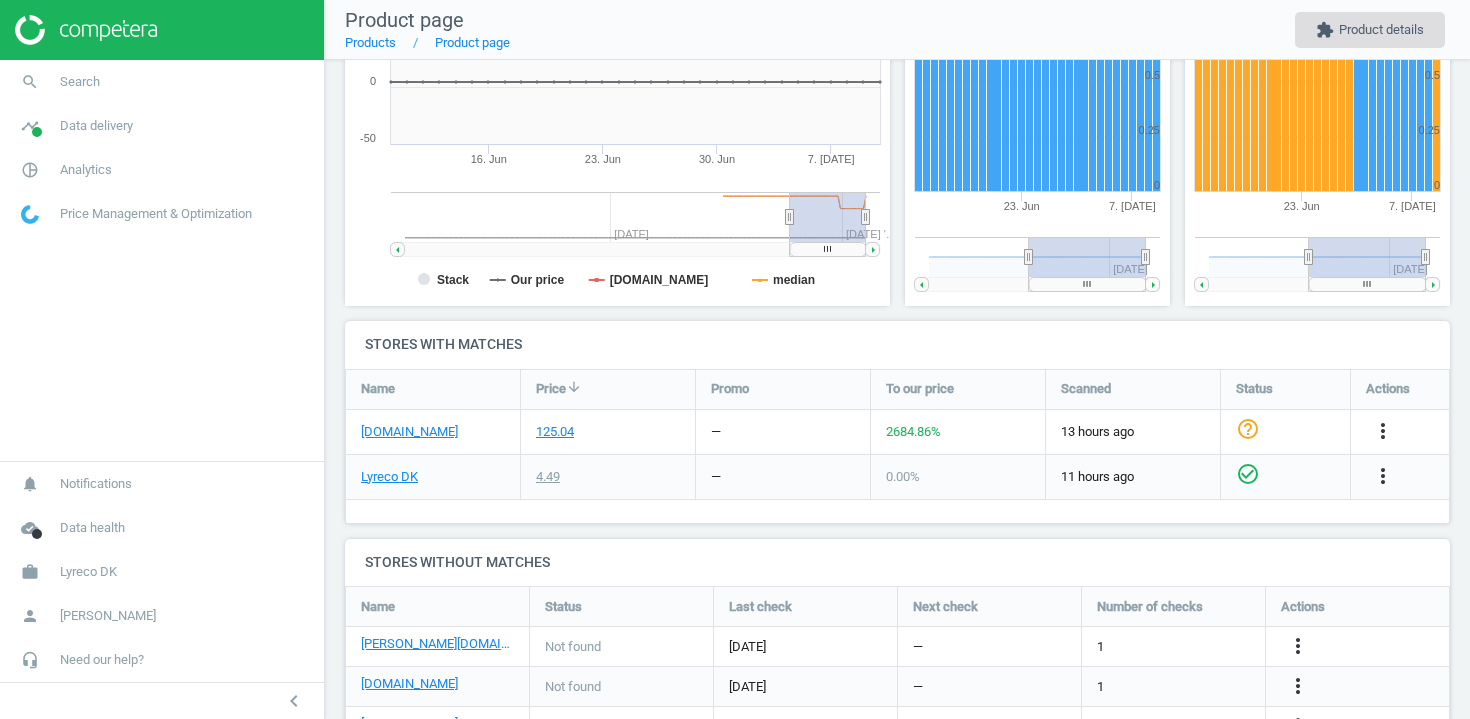 click on "extension" at bounding box center [1325, 30] 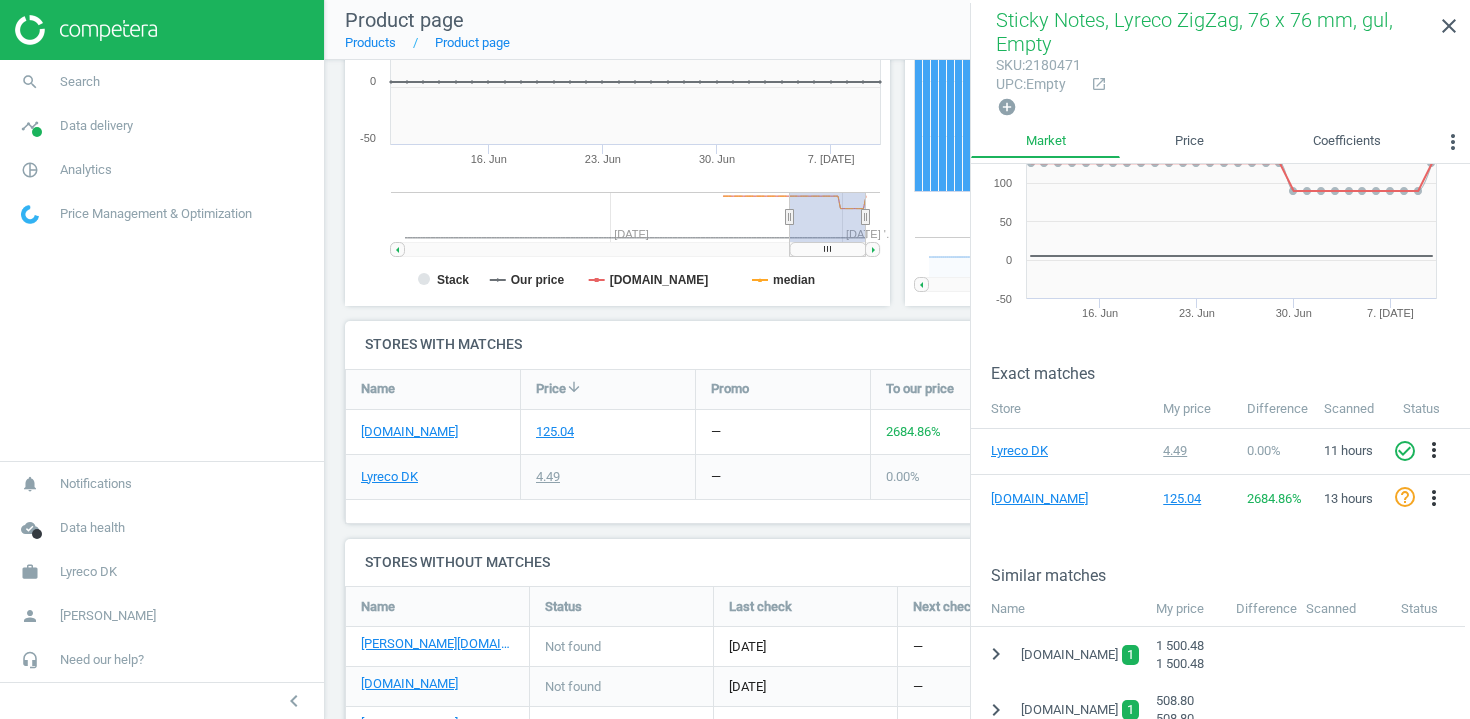 scroll, scrollTop: 99, scrollLeft: 0, axis: vertical 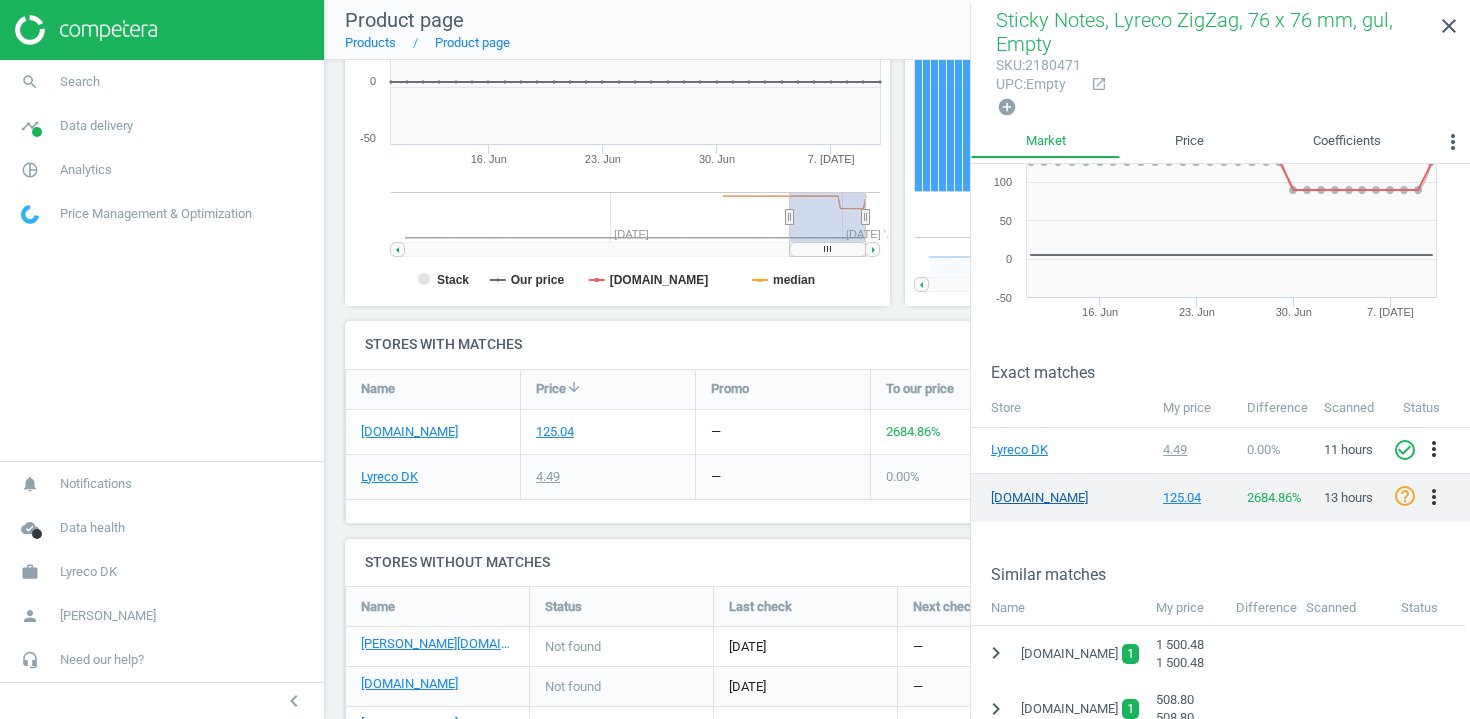 type 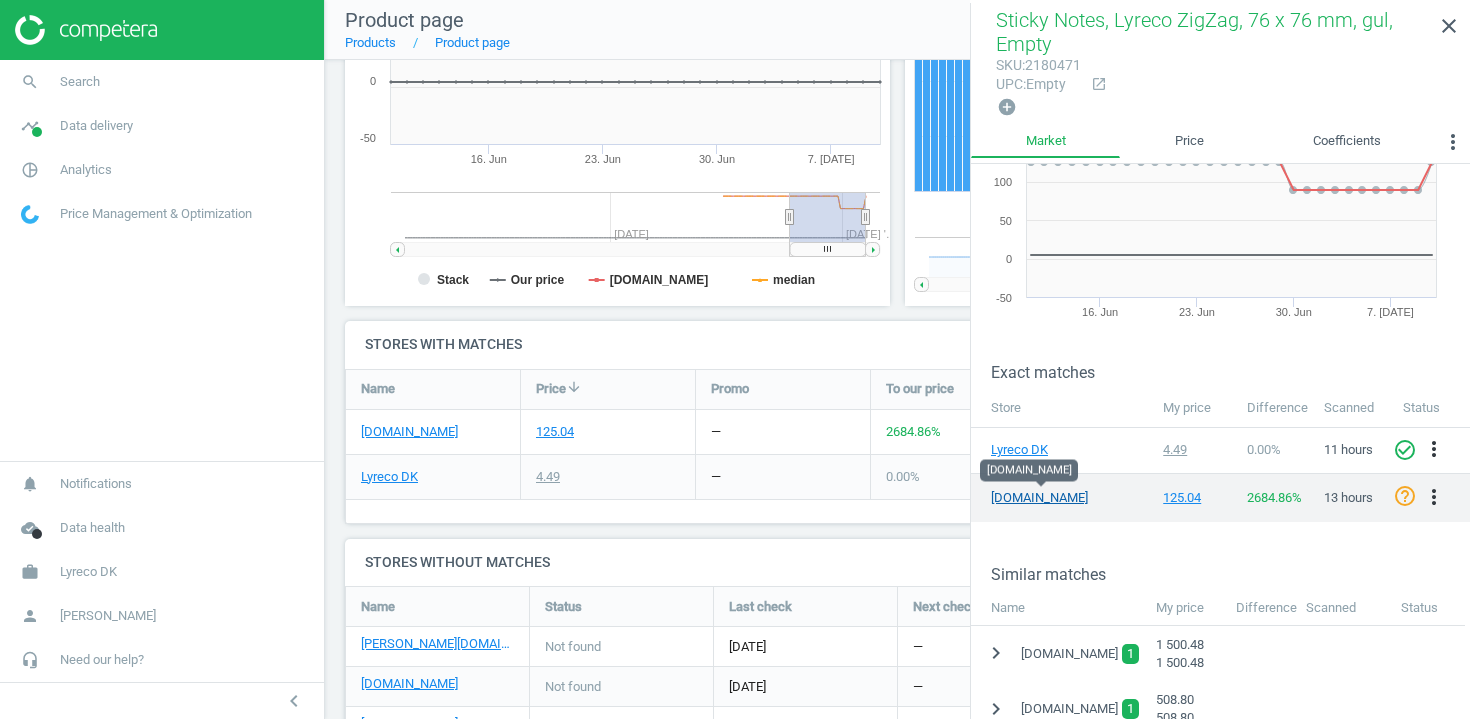 click on "[DOMAIN_NAME]" at bounding box center [1041, 498] 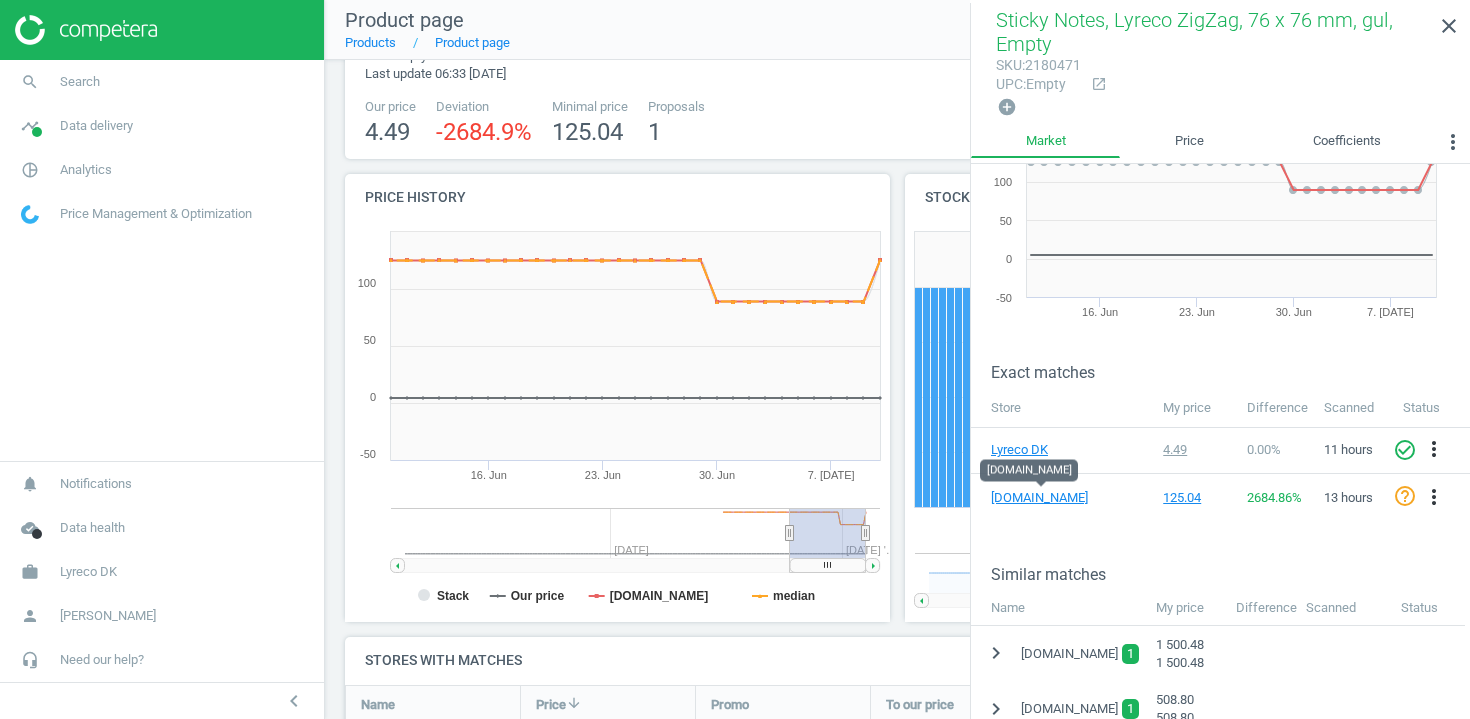 scroll, scrollTop: 0, scrollLeft: 0, axis: both 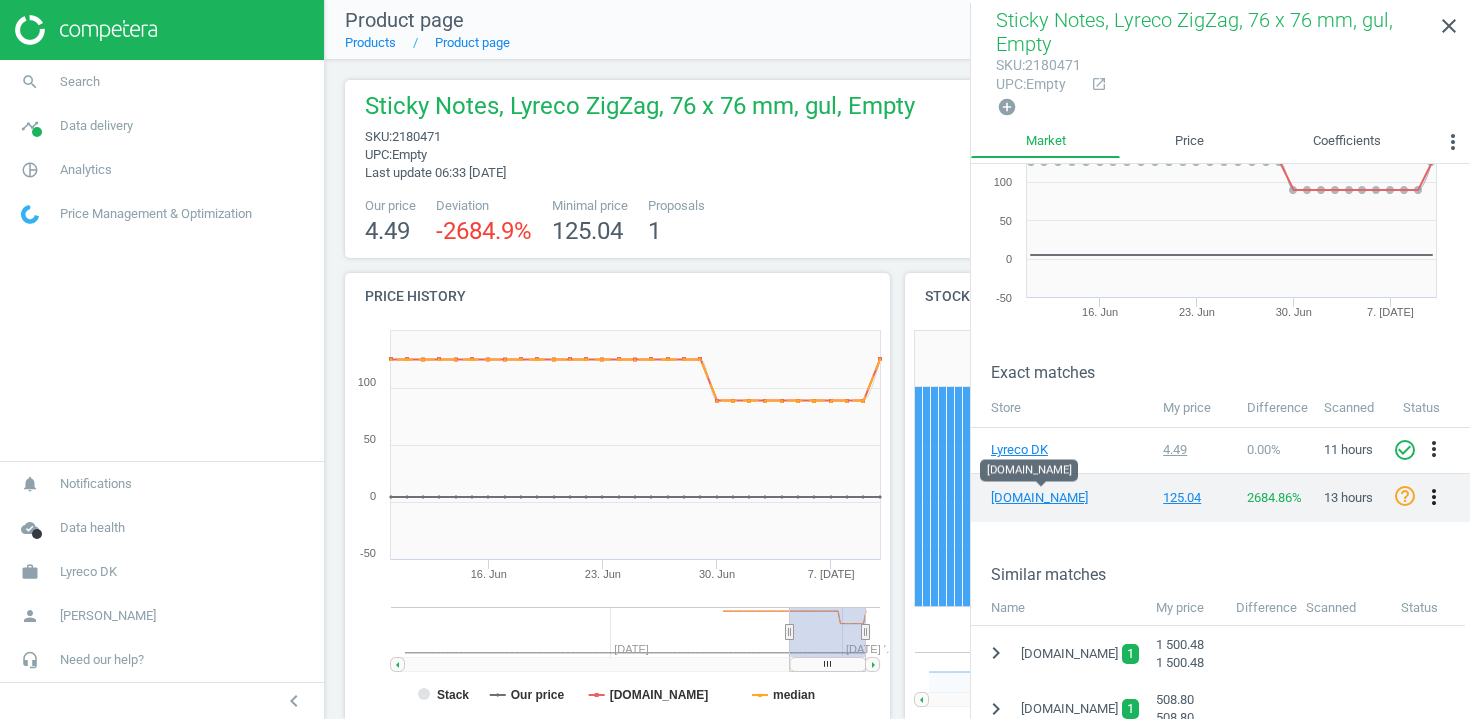 click on "more_vert" at bounding box center (1434, 497) 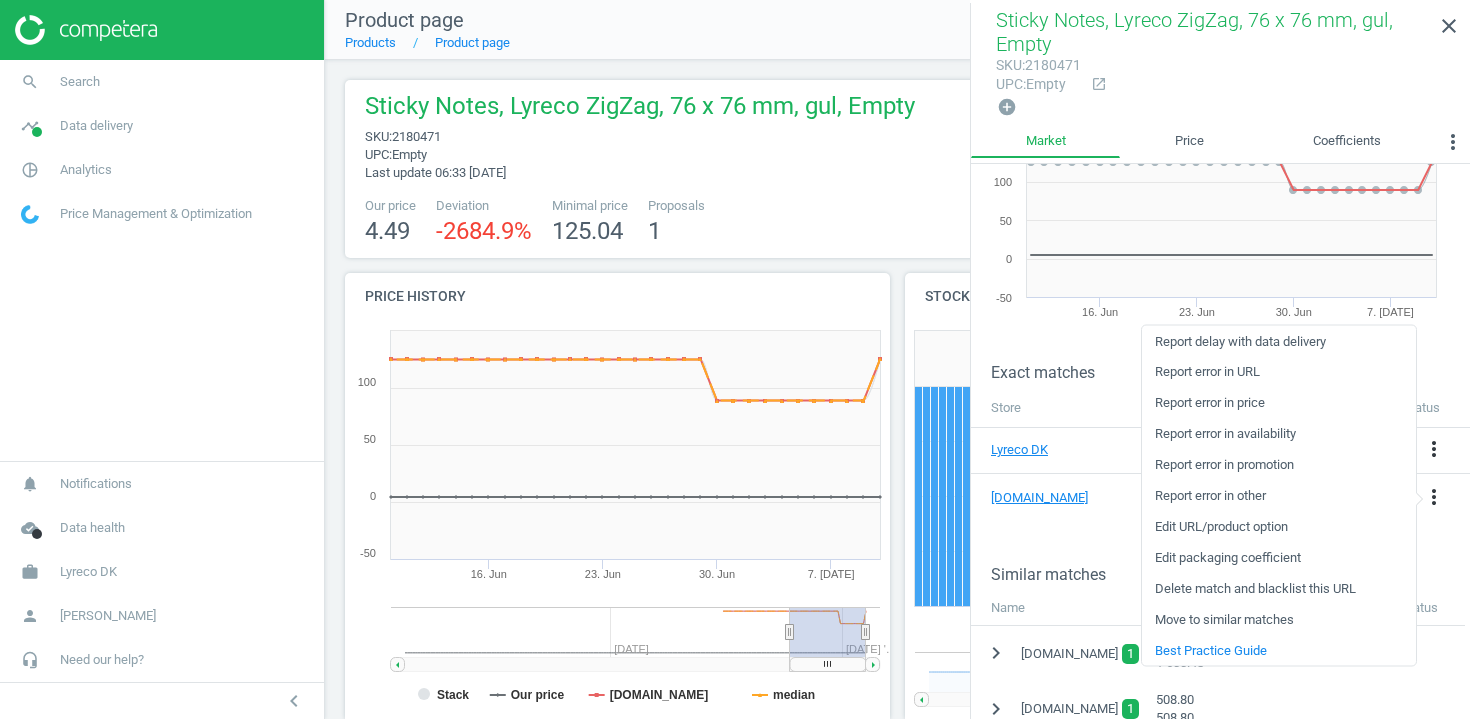 click on "Edit packaging coefficient" at bounding box center (1279, 557) 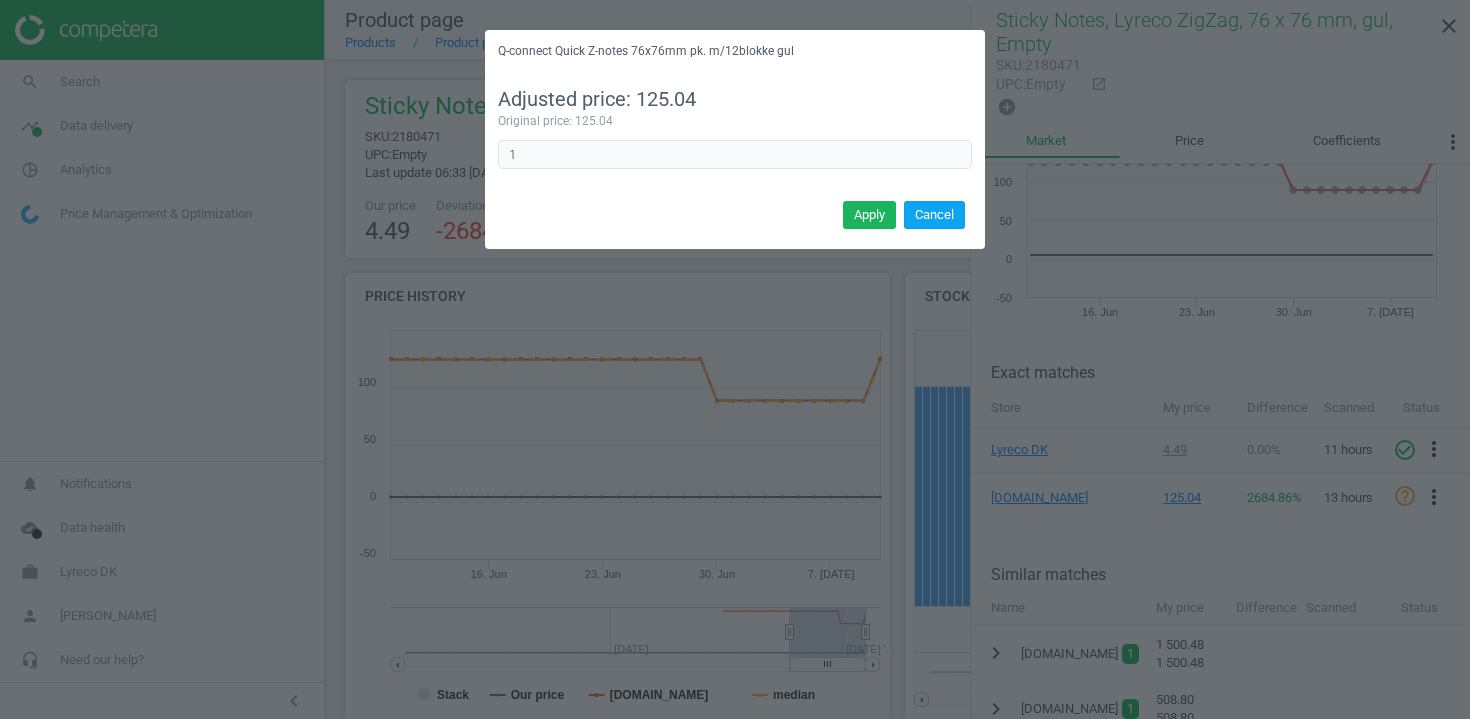 click on "Cancel" at bounding box center (934, 215) 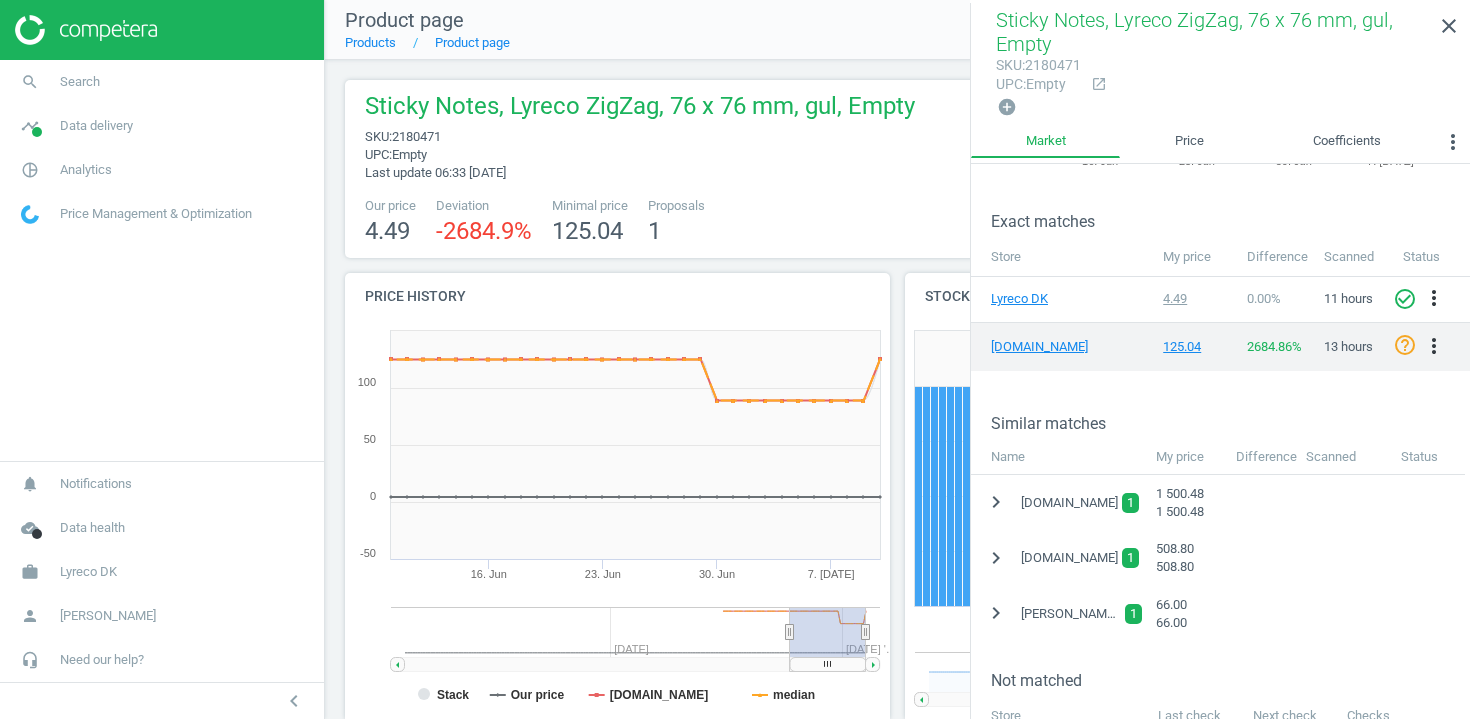 scroll, scrollTop: 321, scrollLeft: 0, axis: vertical 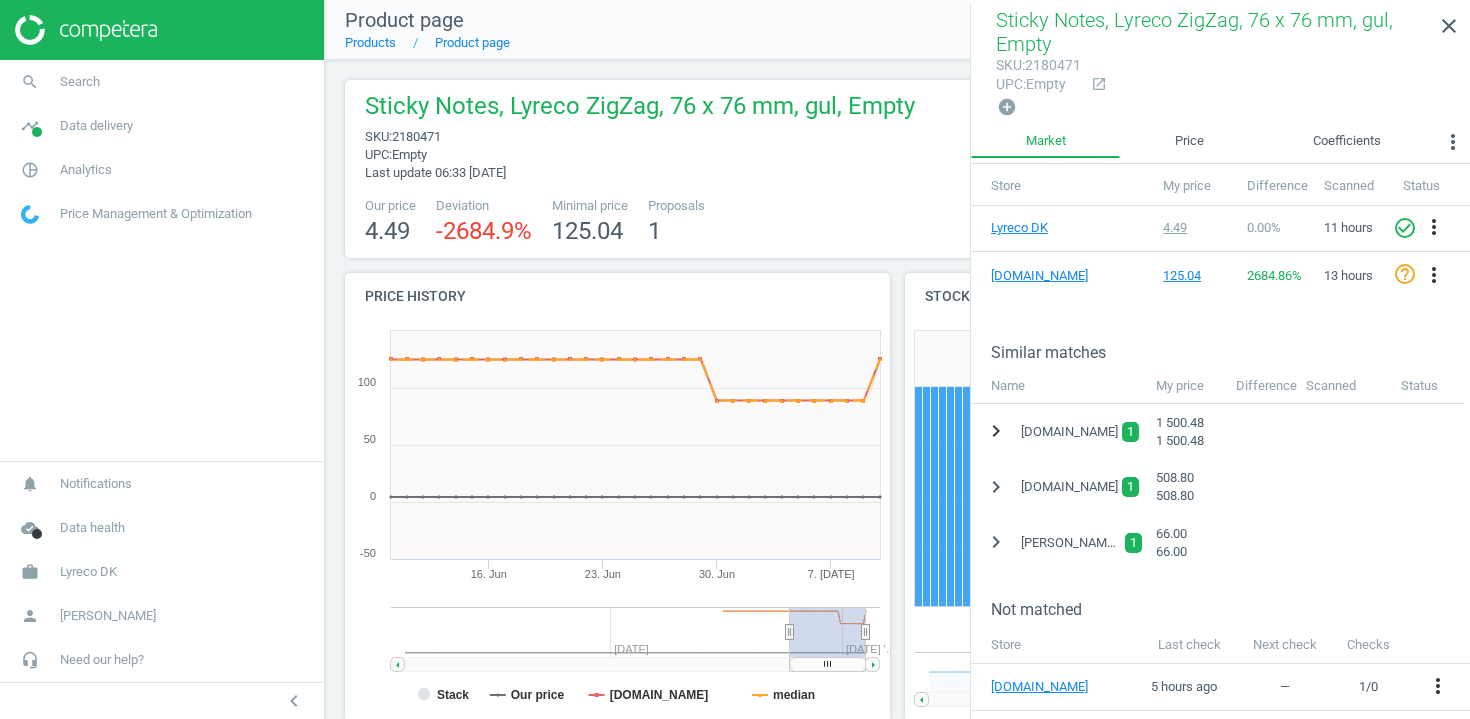 click on "chevron_right" at bounding box center (996, 431) 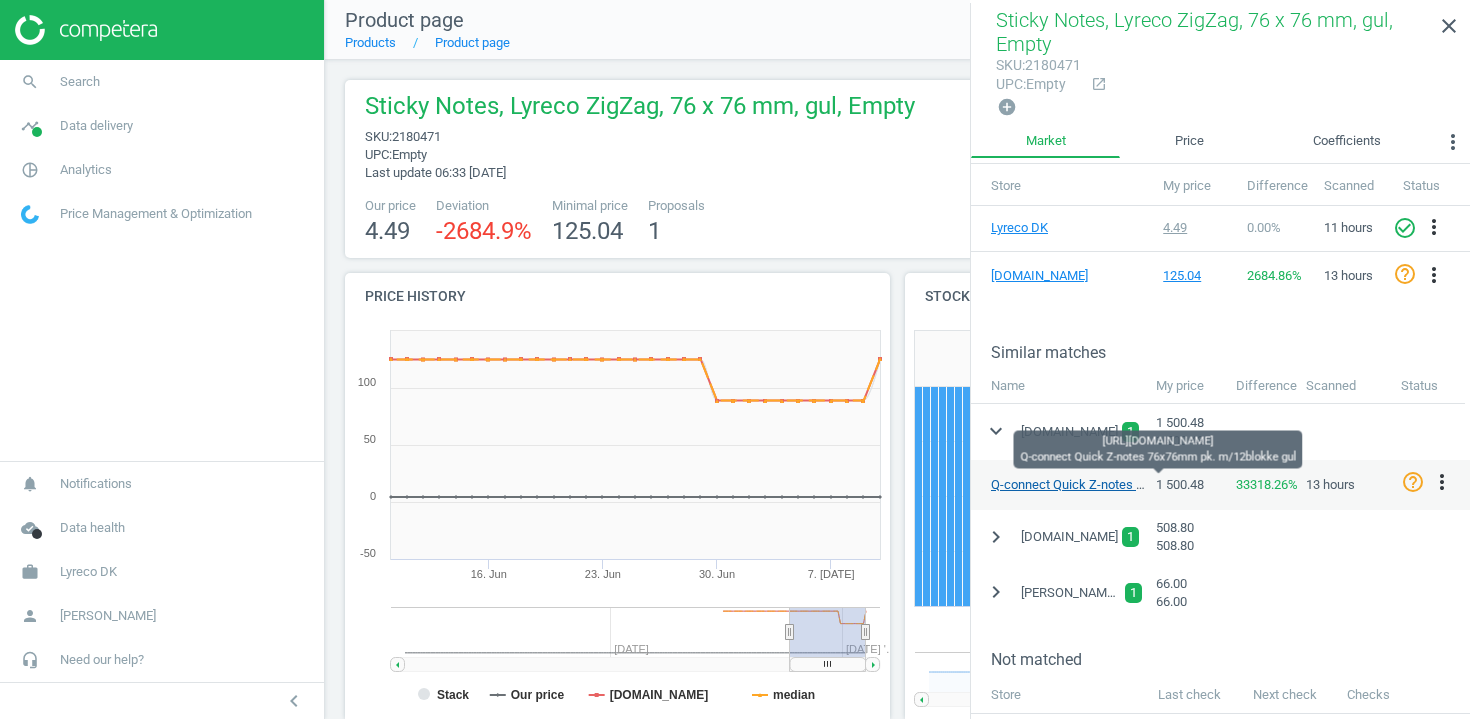 click on "Q-connect Quick Z-notes 76x76mm pk. m/12blokke gul" at bounding box center [1147, 484] 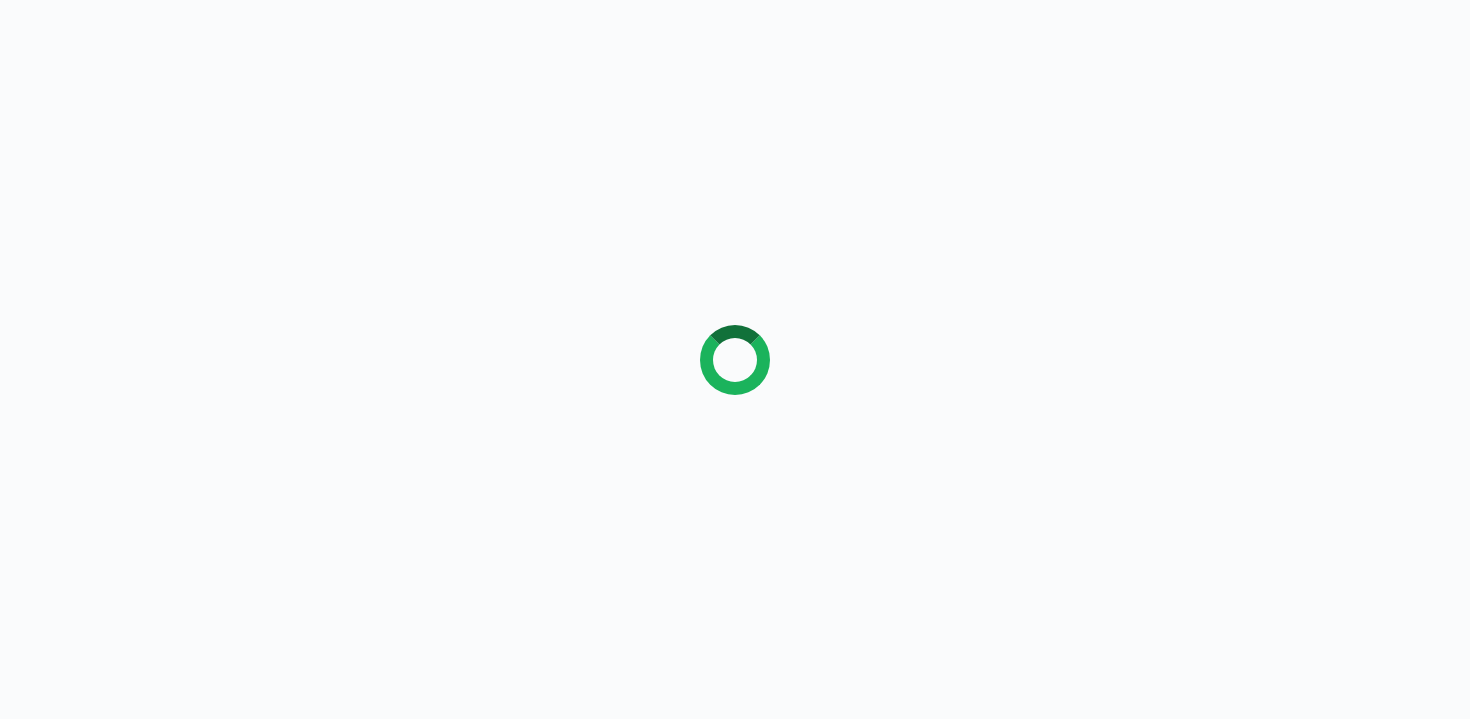 scroll, scrollTop: 0, scrollLeft: 0, axis: both 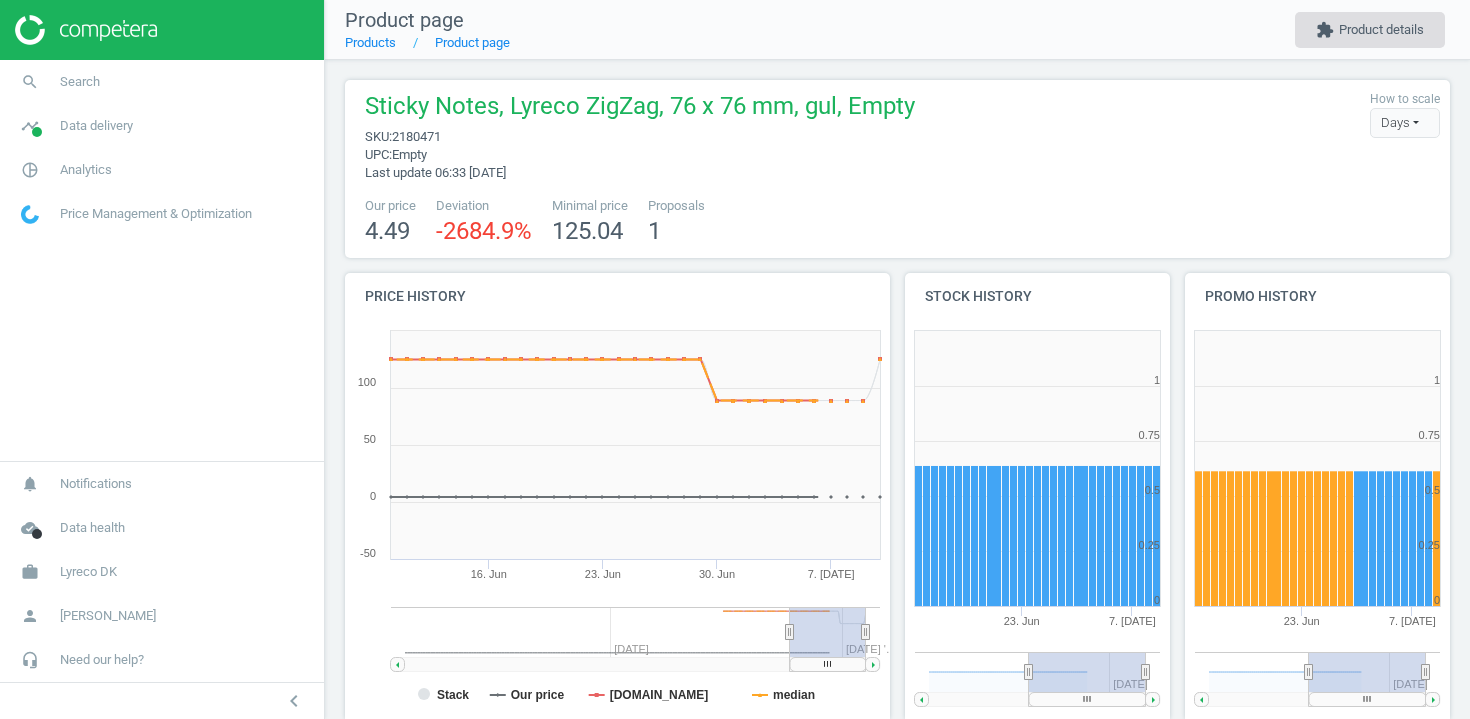 click on "extension Product details" at bounding box center (1370, 30) 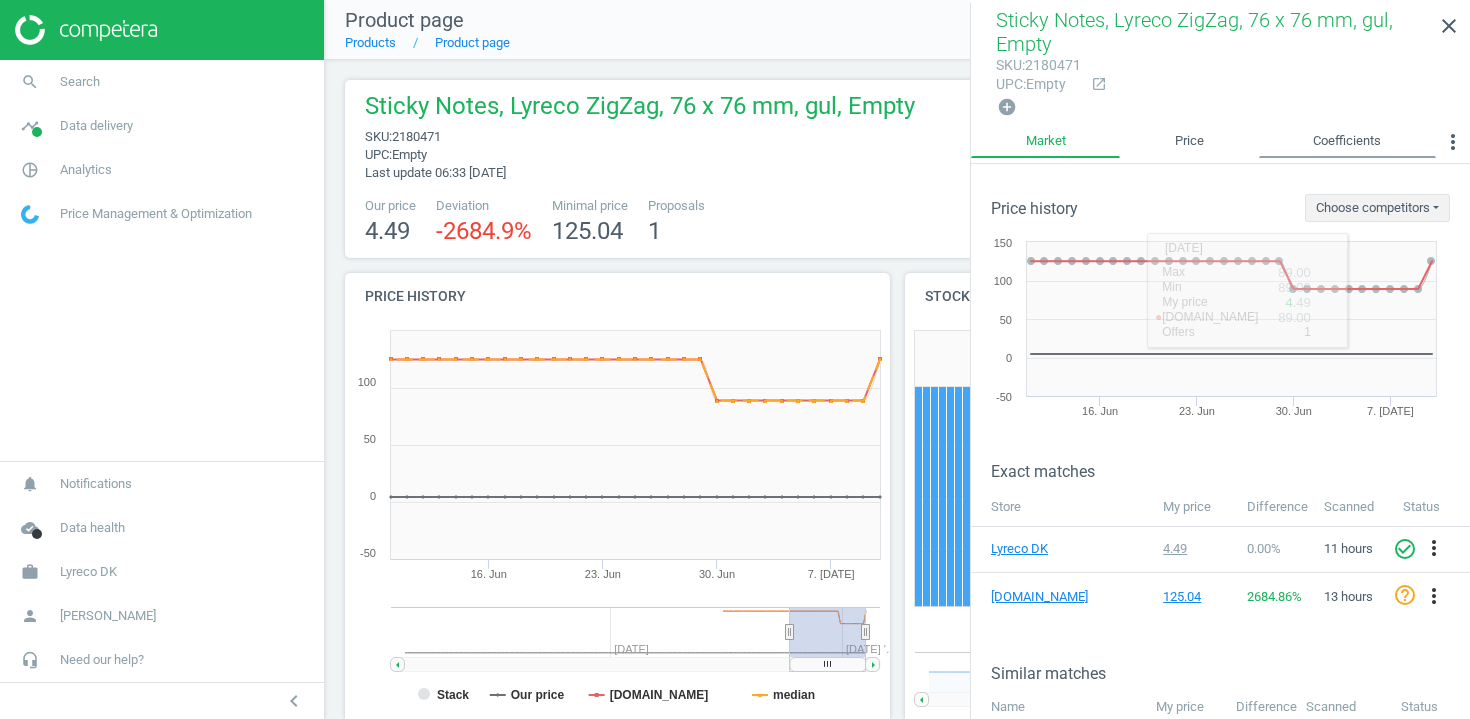 click on "Coefficients" at bounding box center (1347, 142) 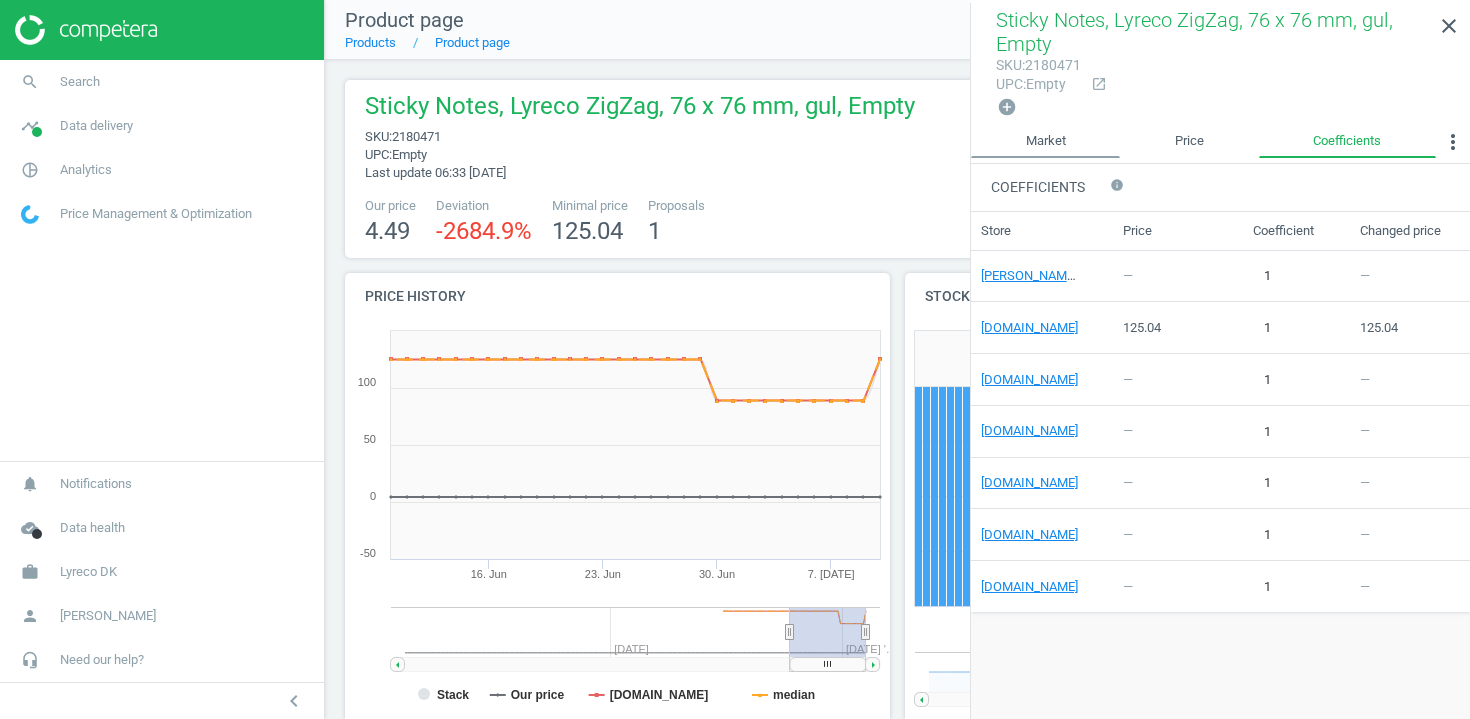 click on "Market" at bounding box center (1045, 142) 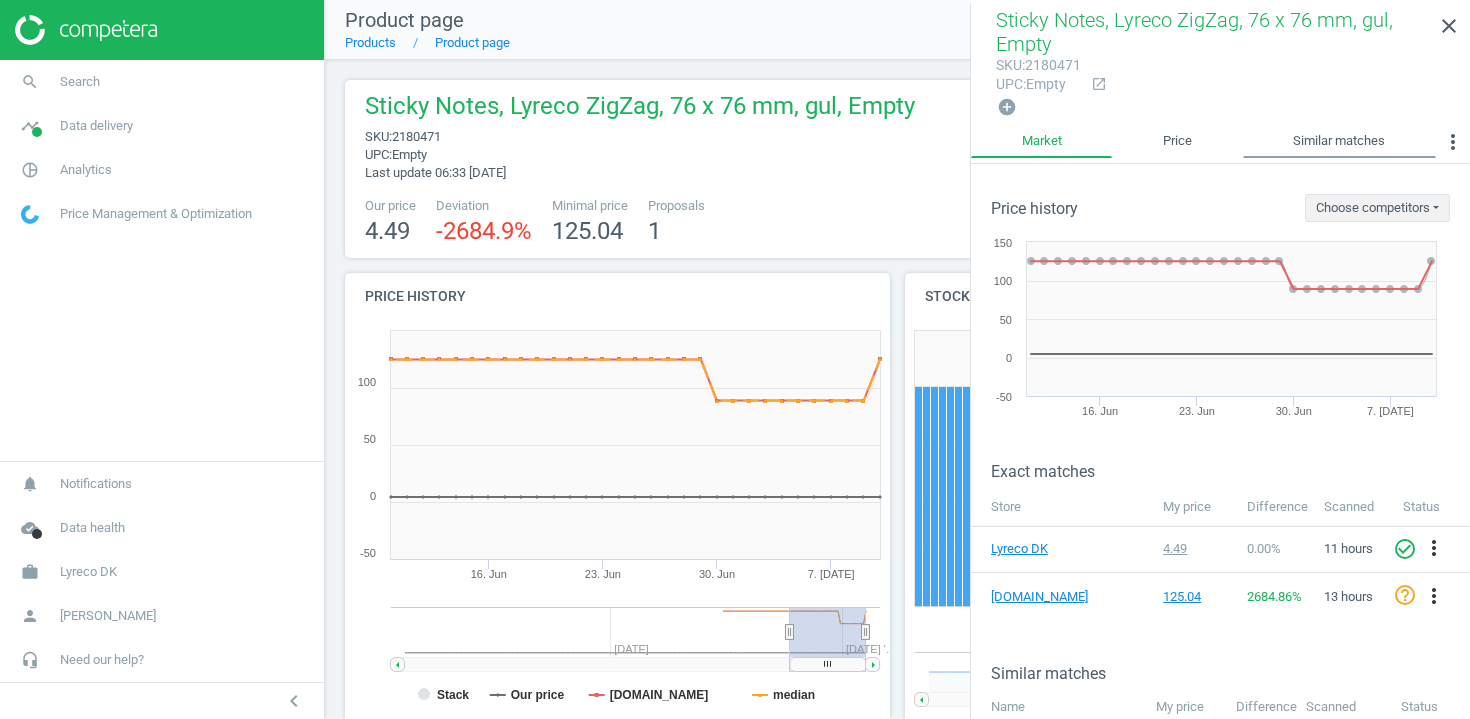 click on "Similar matches" at bounding box center [1339, 142] 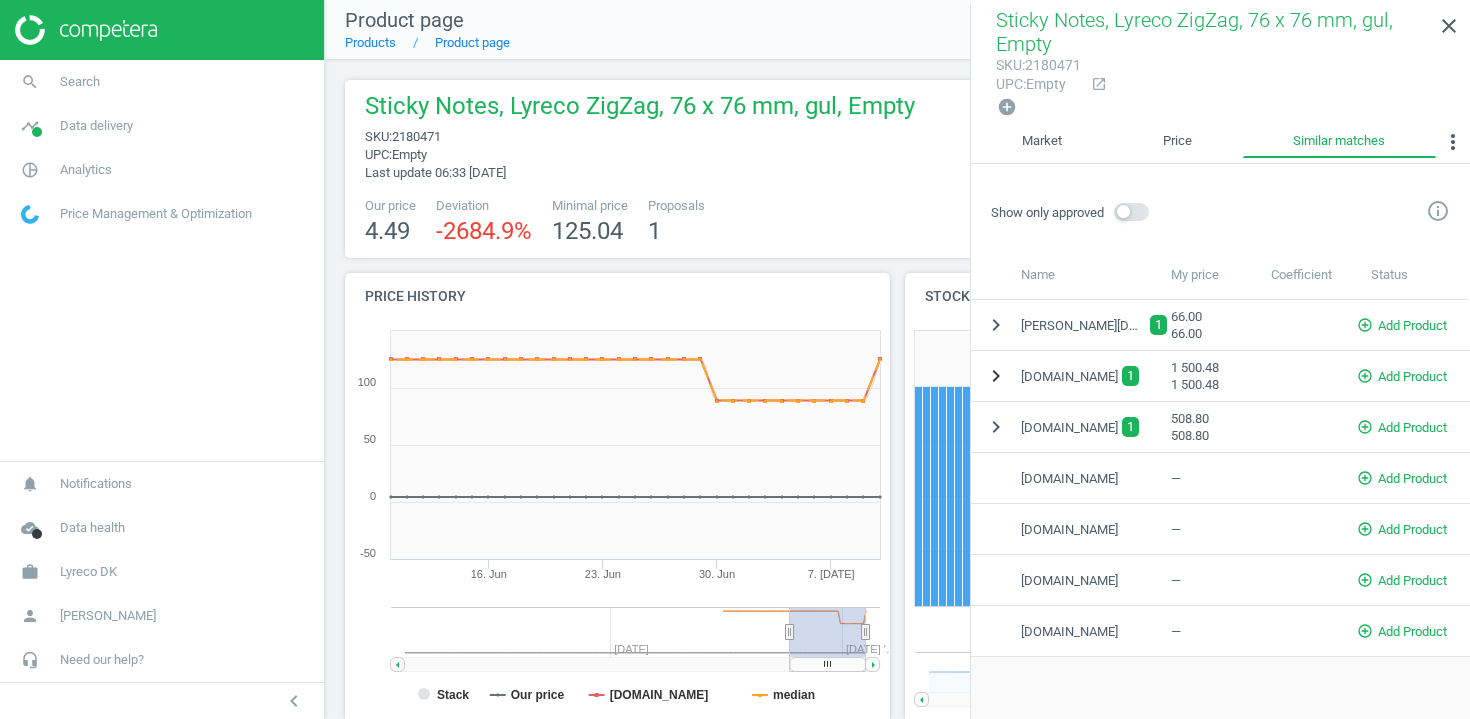 click on "chevron_right" at bounding box center [996, 376] 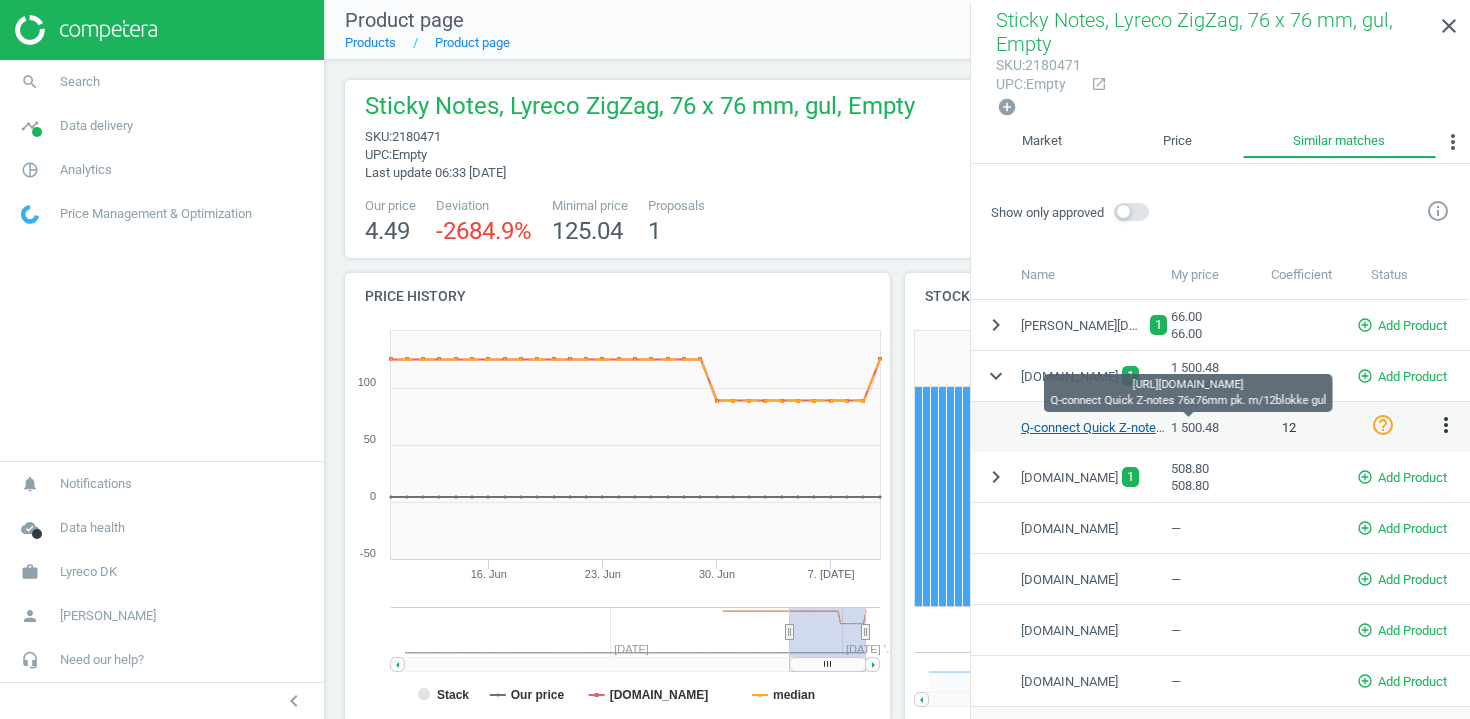type 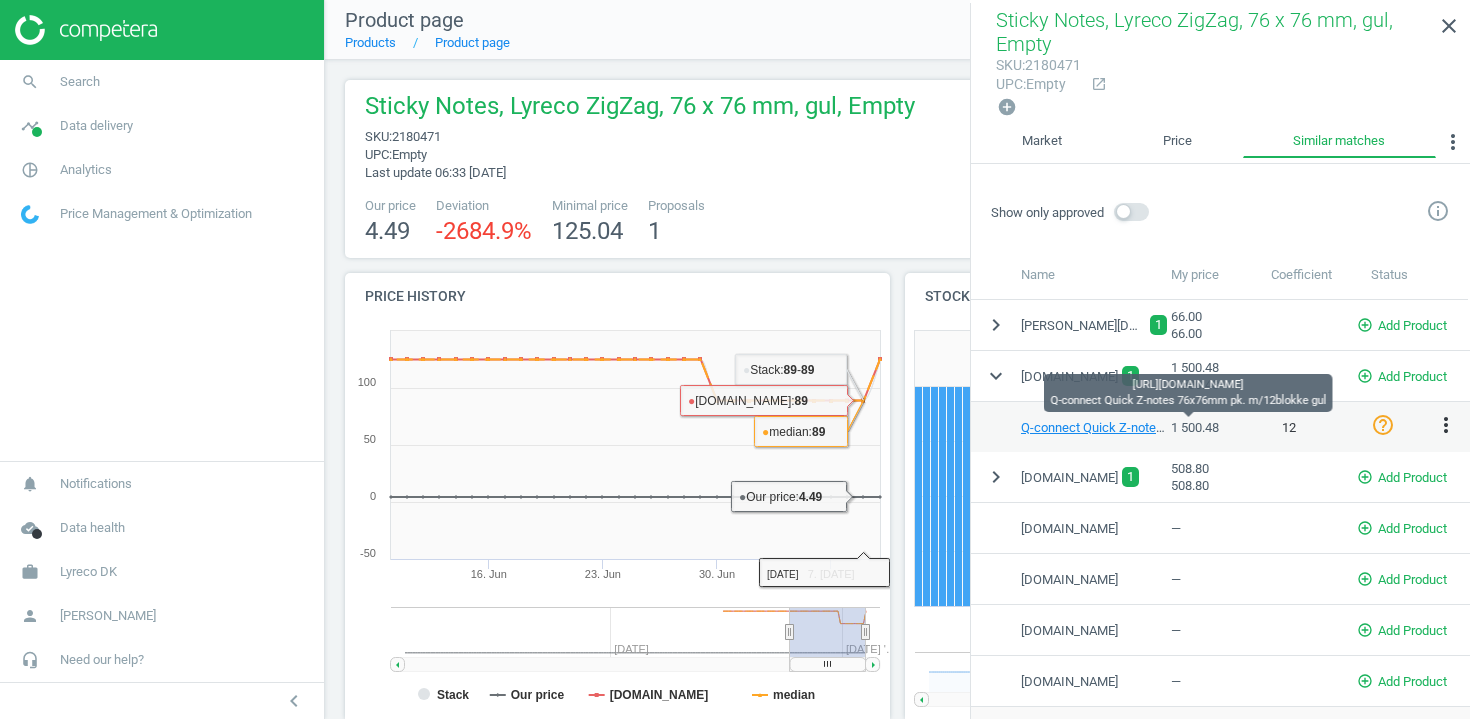click on "Show only approved info_outline" at bounding box center (1220, 207) 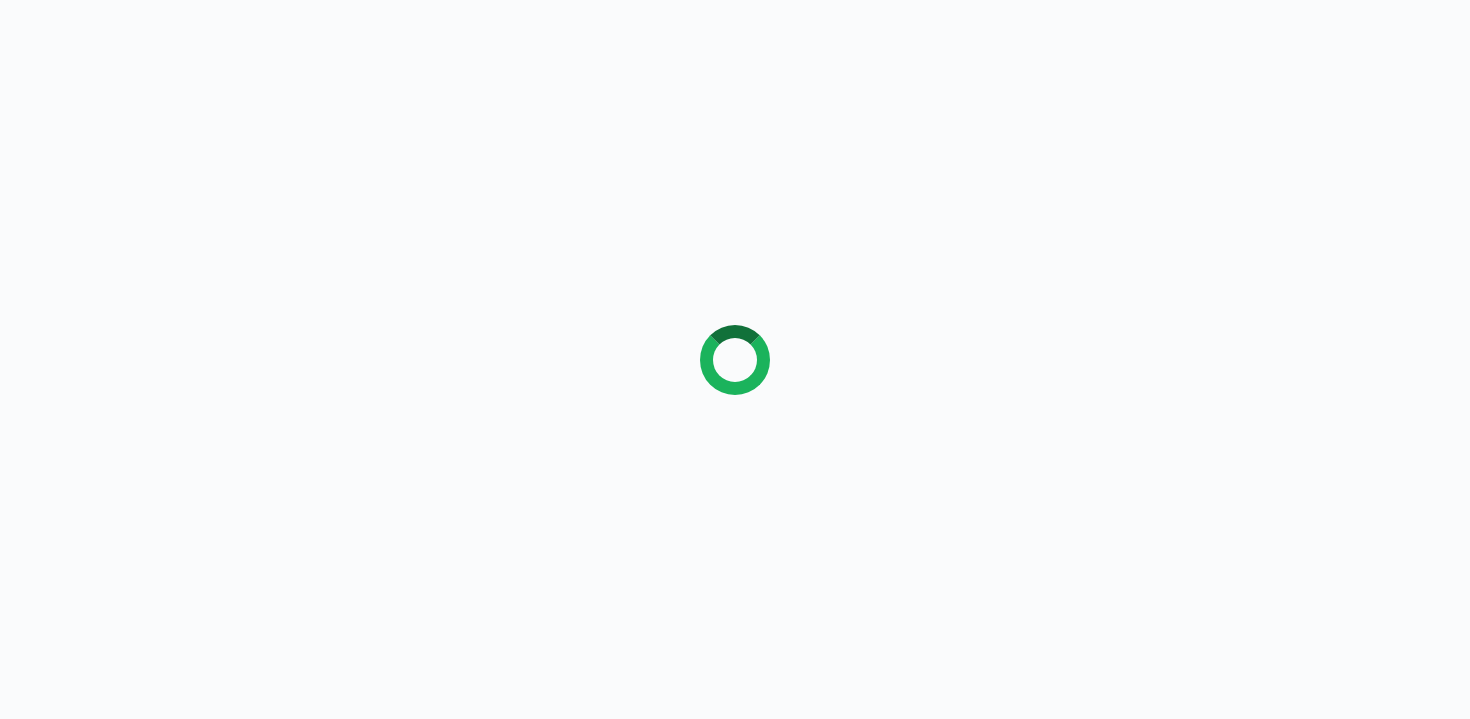 scroll, scrollTop: 0, scrollLeft: 0, axis: both 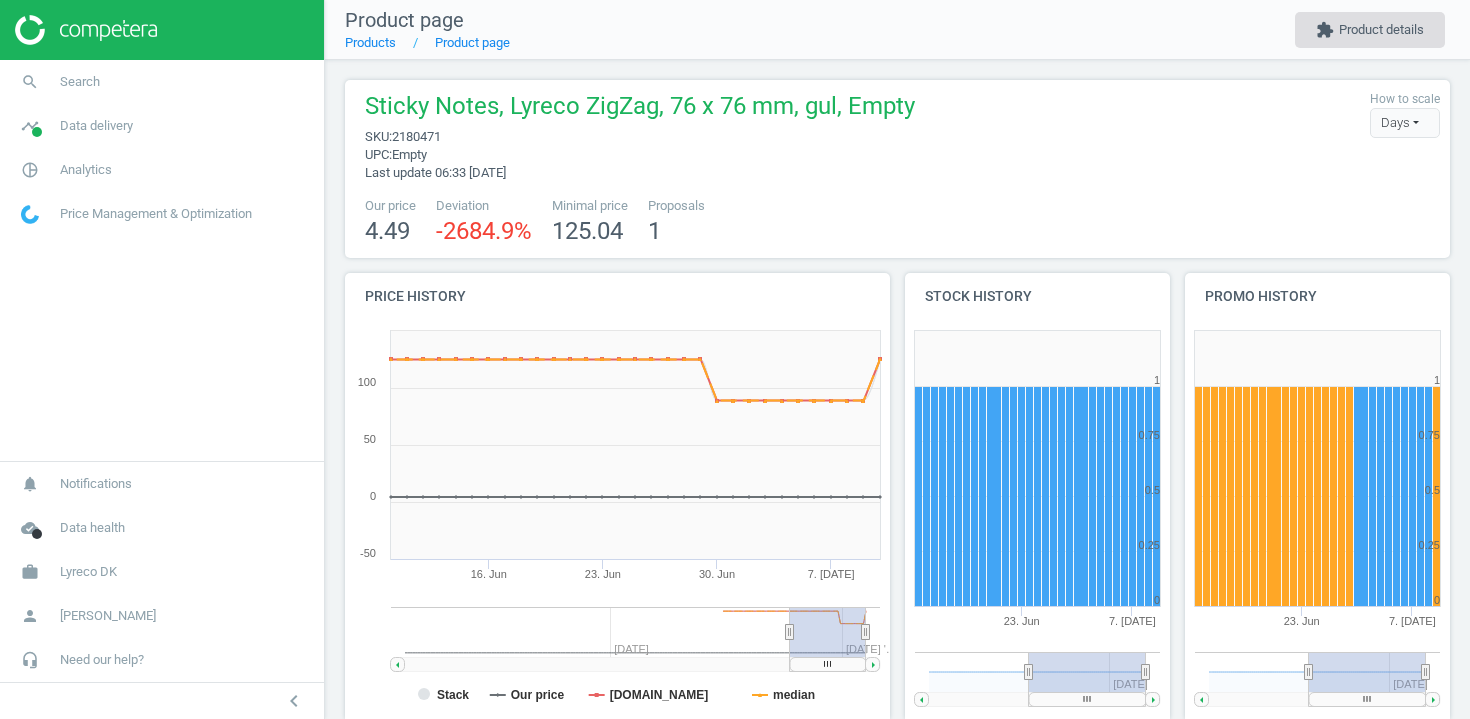 click on "extension Product details" at bounding box center (1370, 30) 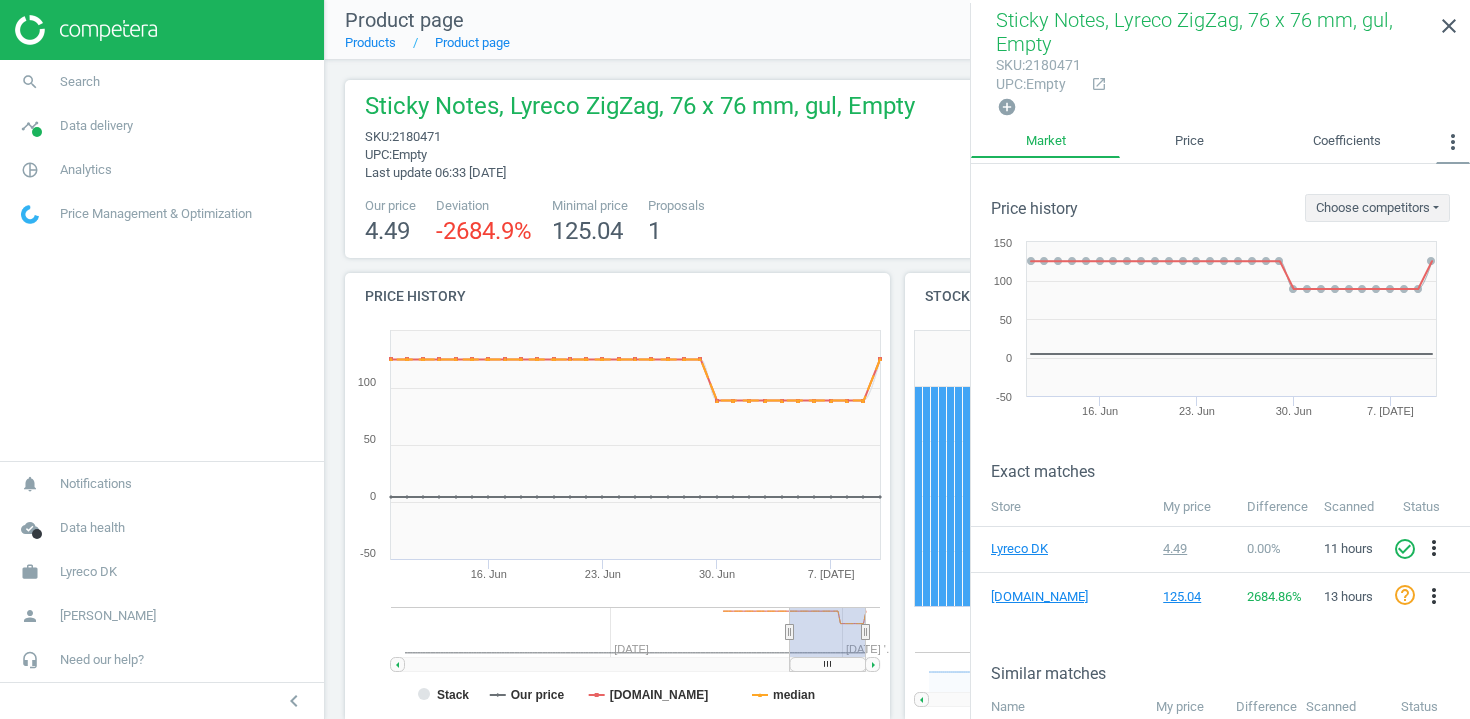 click on "more_vert" at bounding box center (1453, 142) 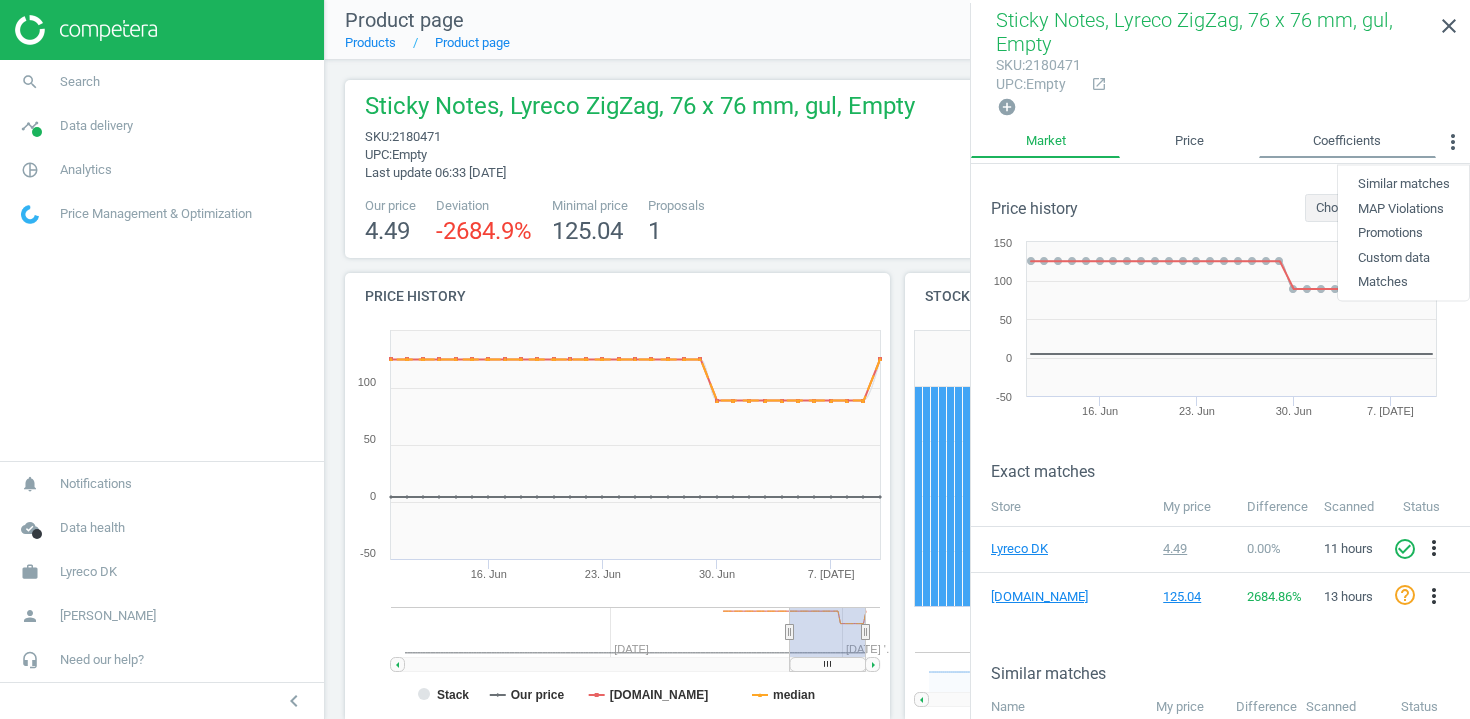 click on "Coefficients" at bounding box center [1347, 142] 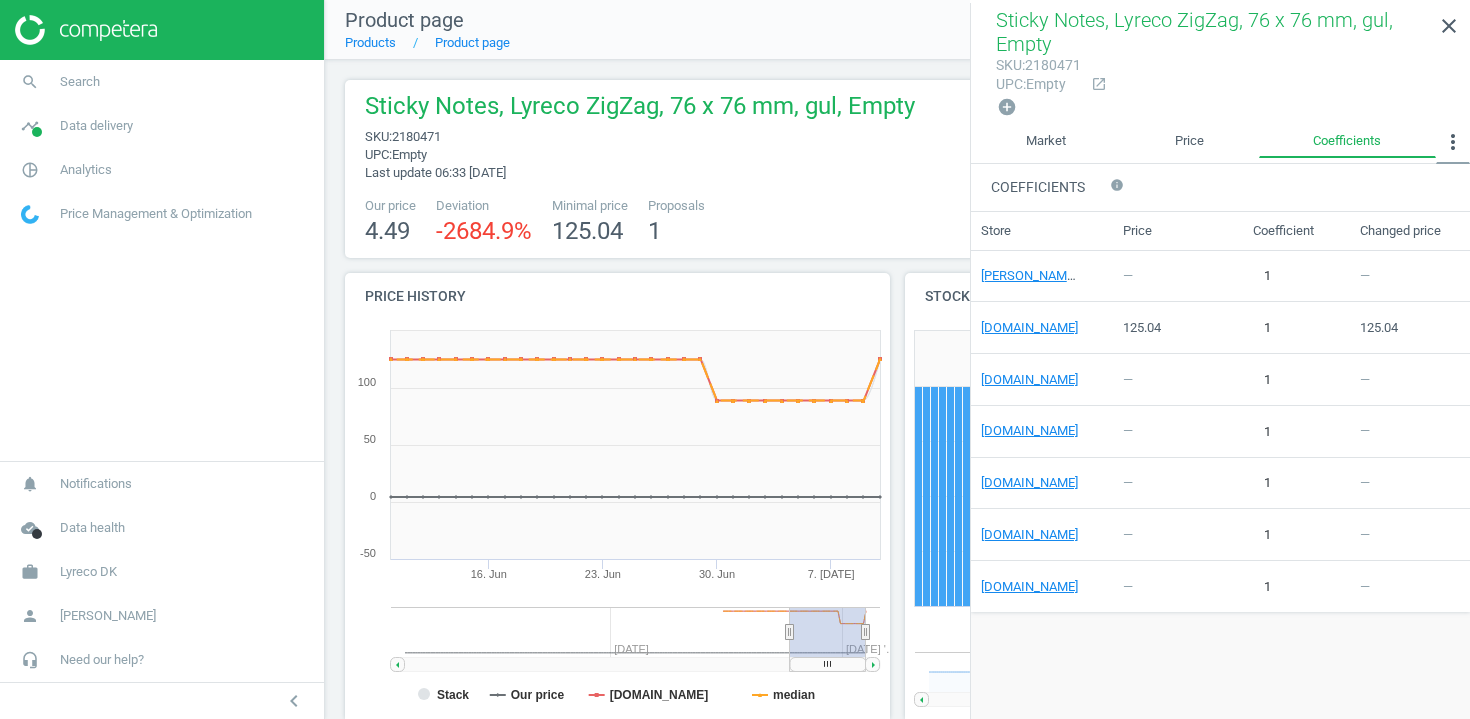 click on "more_vert" at bounding box center (1453, 142) 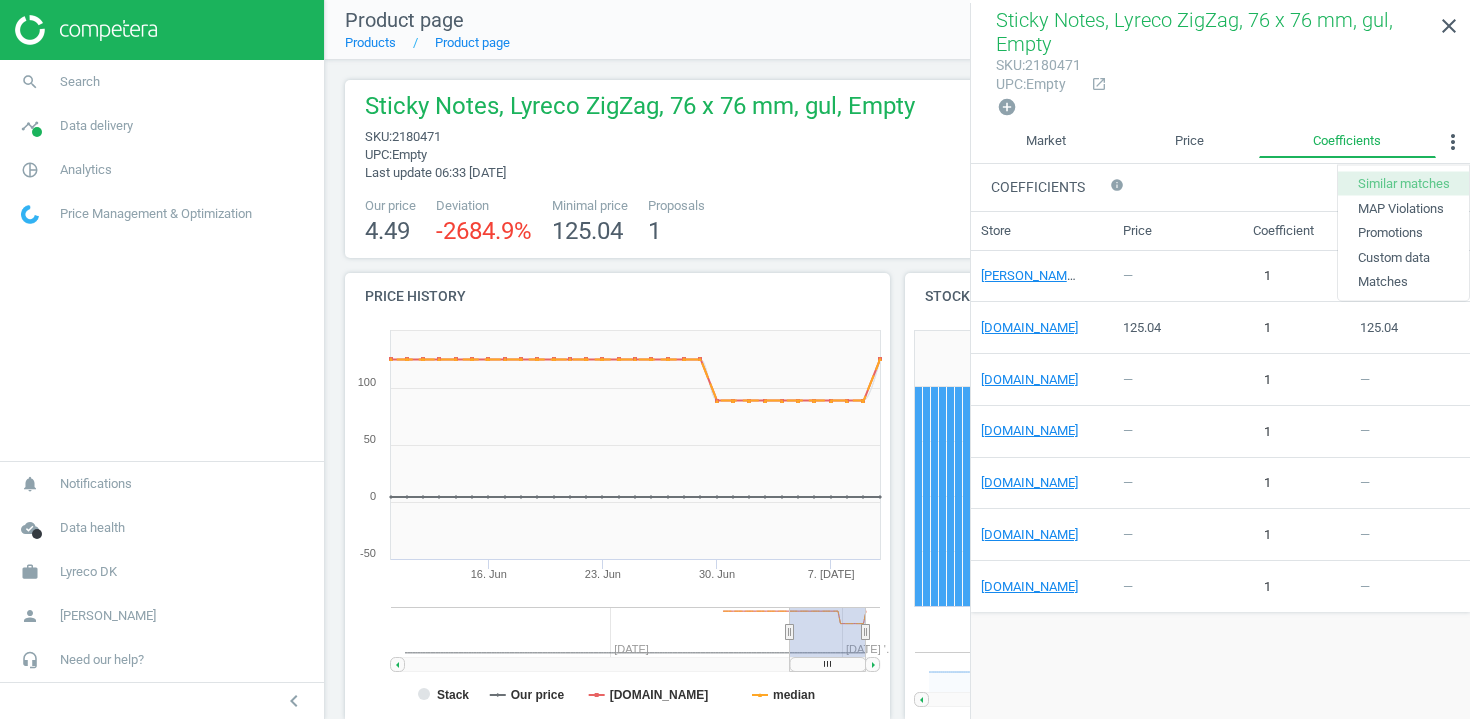 click on "Similar matches" at bounding box center (1403, 184) 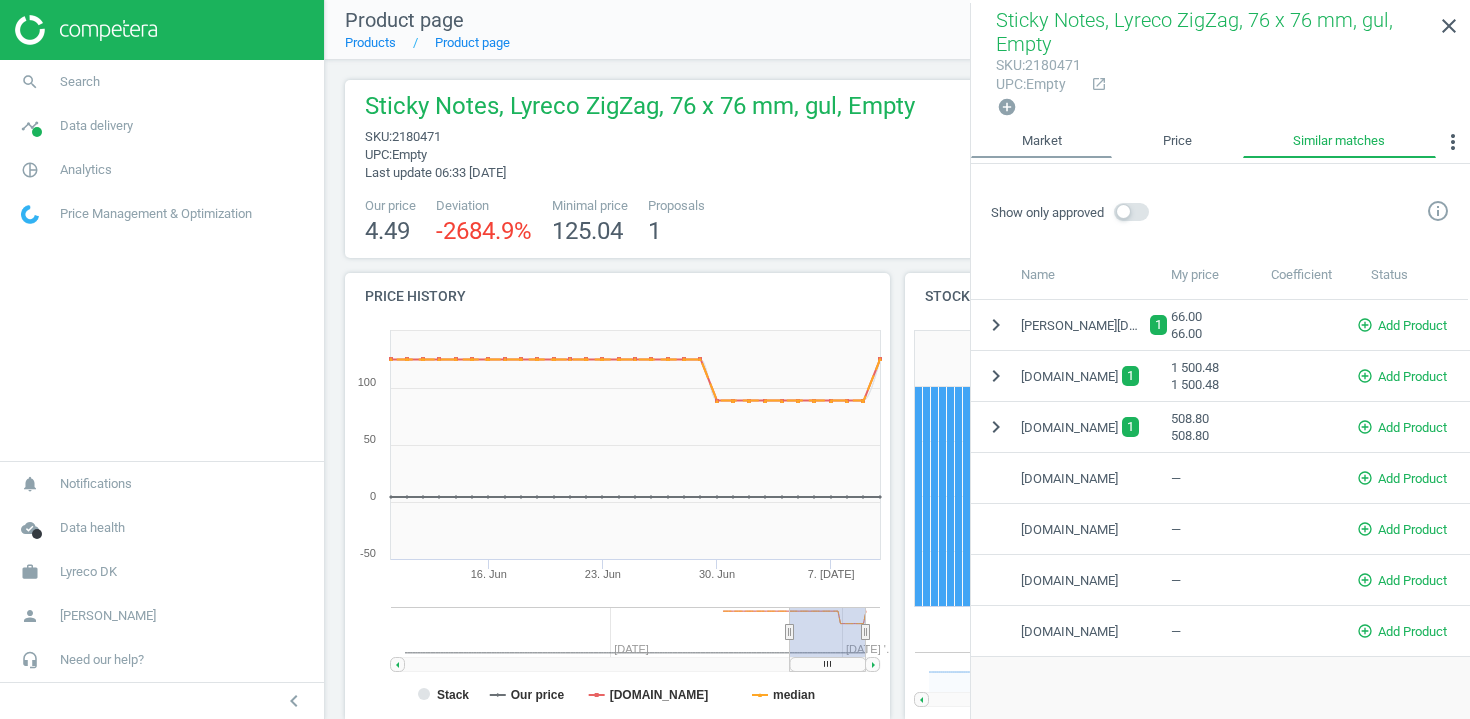 click on "Market" at bounding box center [1041, 142] 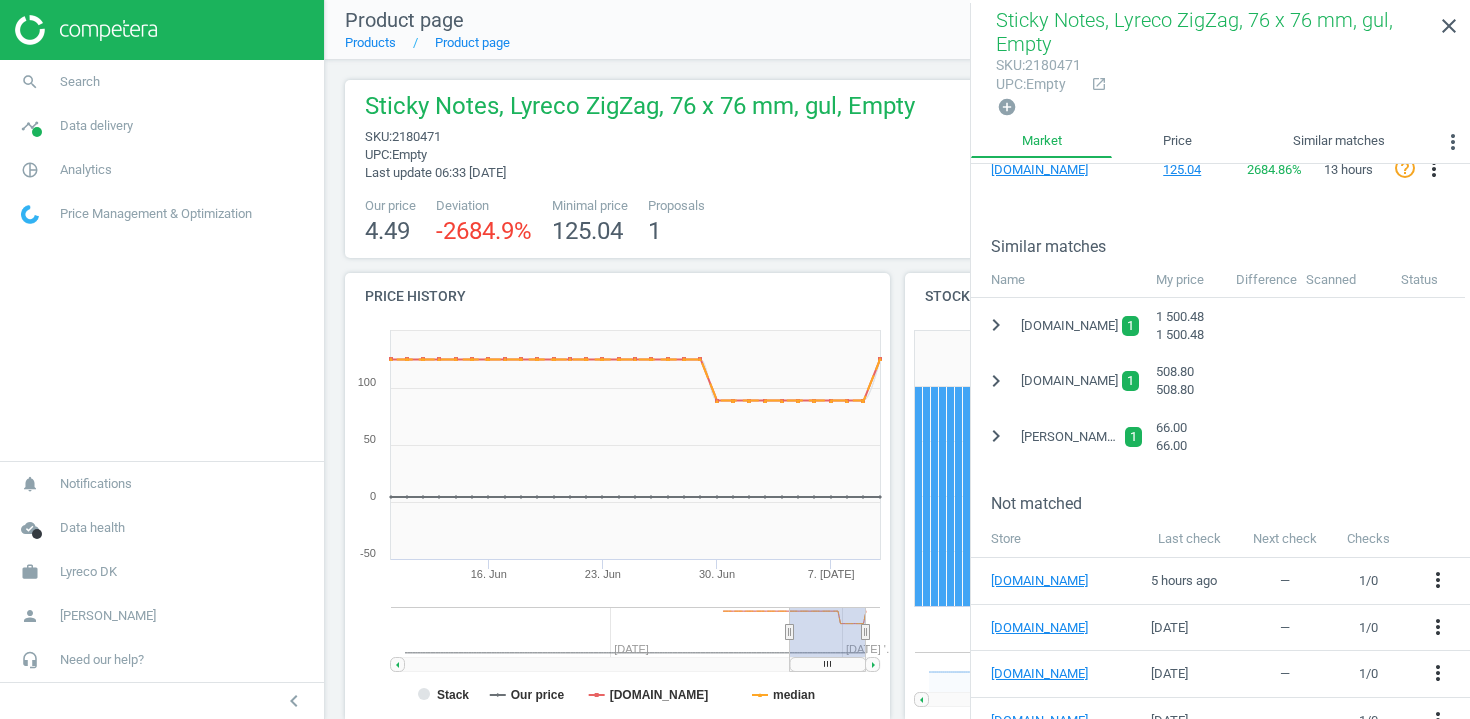 scroll, scrollTop: 448, scrollLeft: 0, axis: vertical 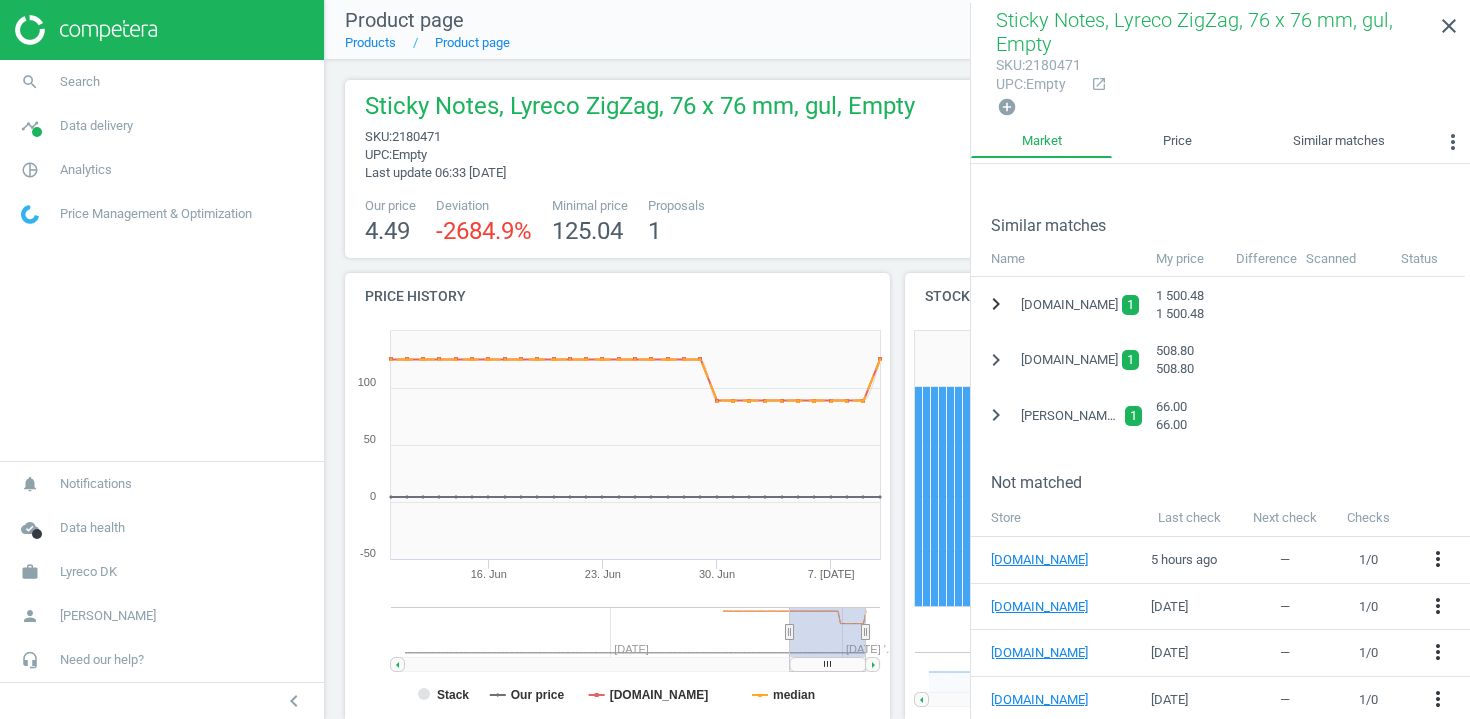 click on "chevron_right" at bounding box center (996, 304) 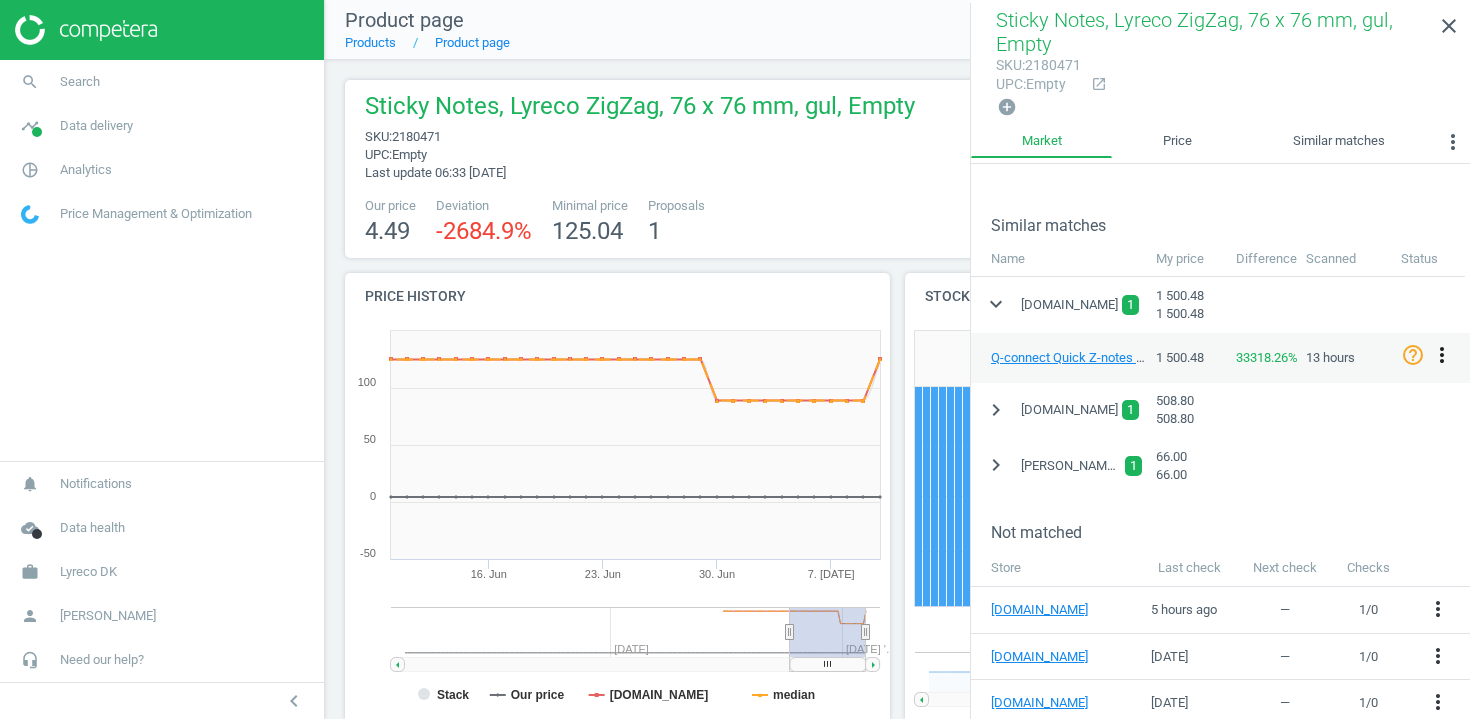 click on "more_vert" at bounding box center [1442, 355] 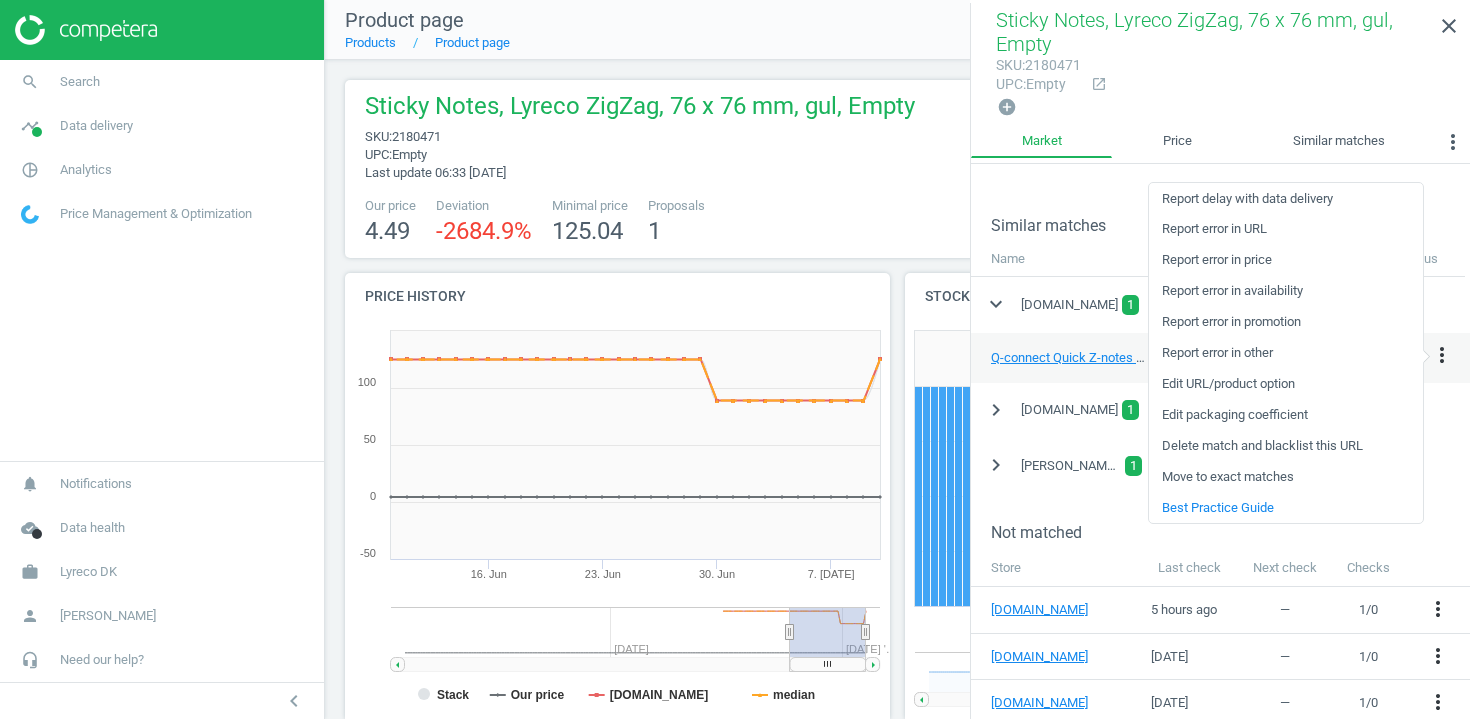 click on "Edit packaging coefficient" at bounding box center (1286, 415) 